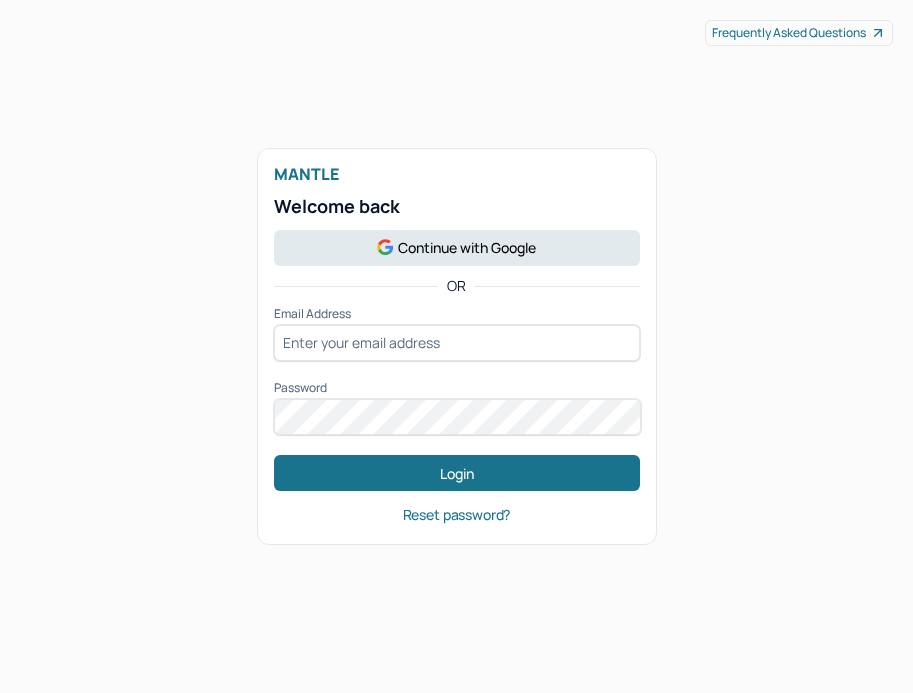 scroll, scrollTop: 0, scrollLeft: 0, axis: both 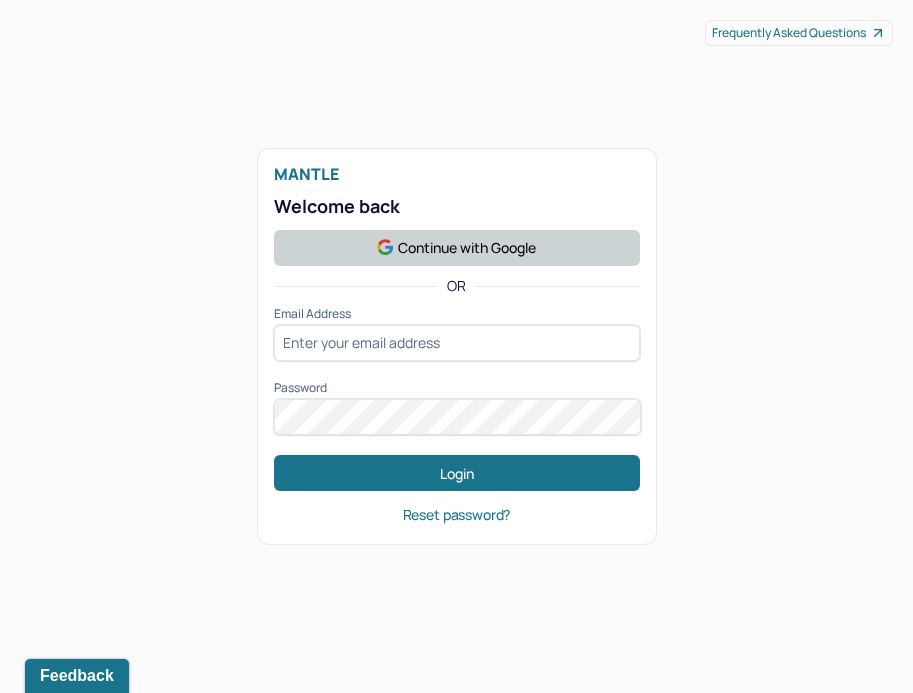 click on "Continue with Google" at bounding box center (457, 248) 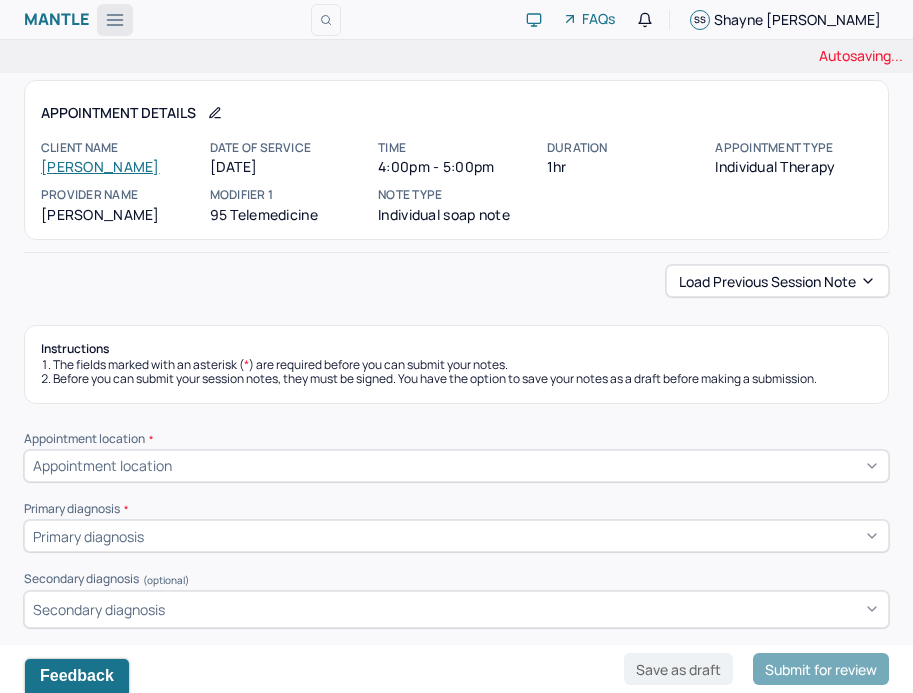 click 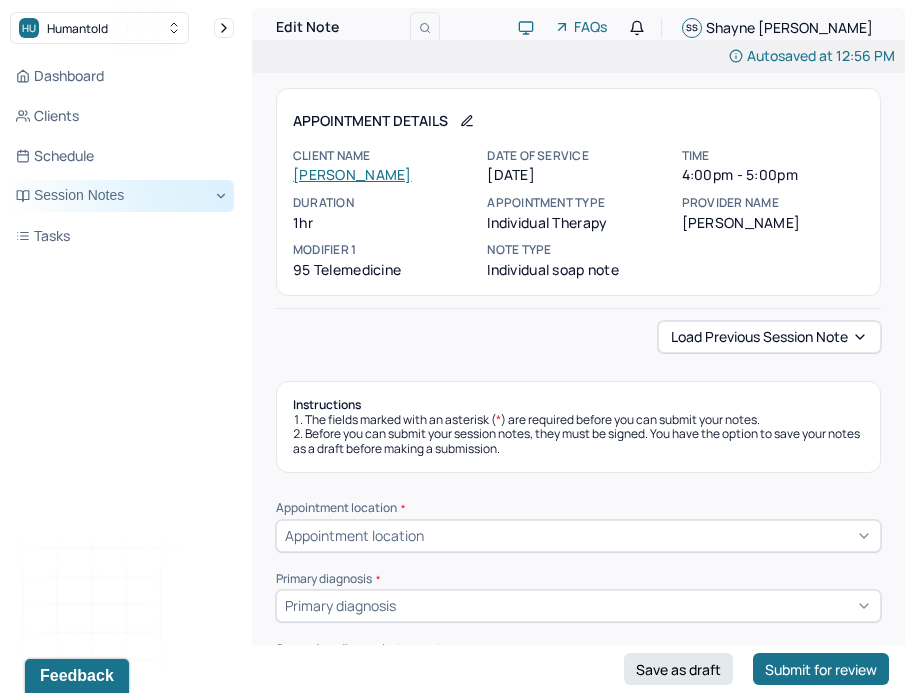 click on "Session Notes" at bounding box center [122, 196] 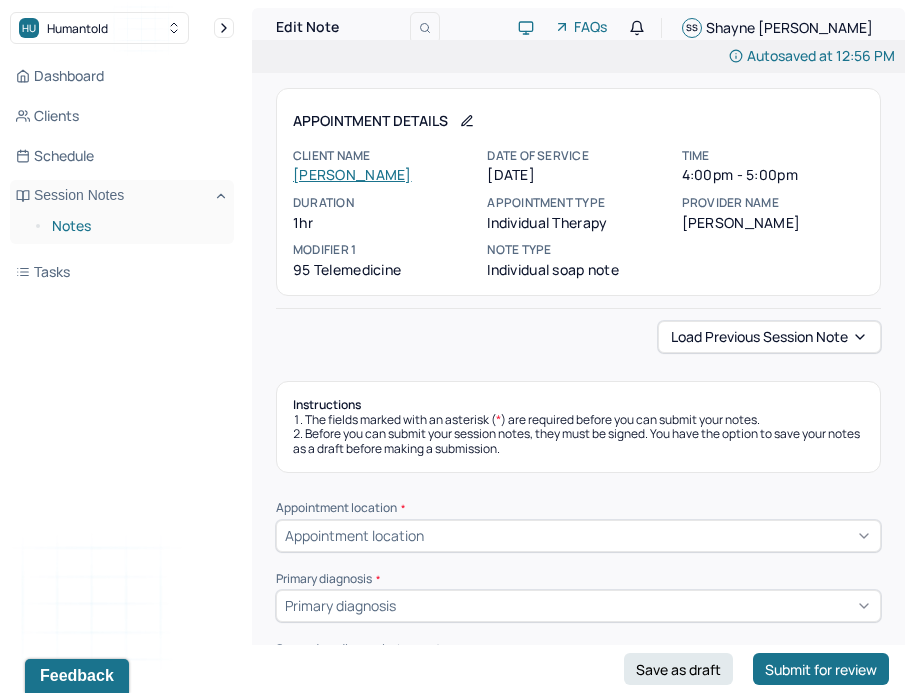 click on "Notes" at bounding box center [135, 226] 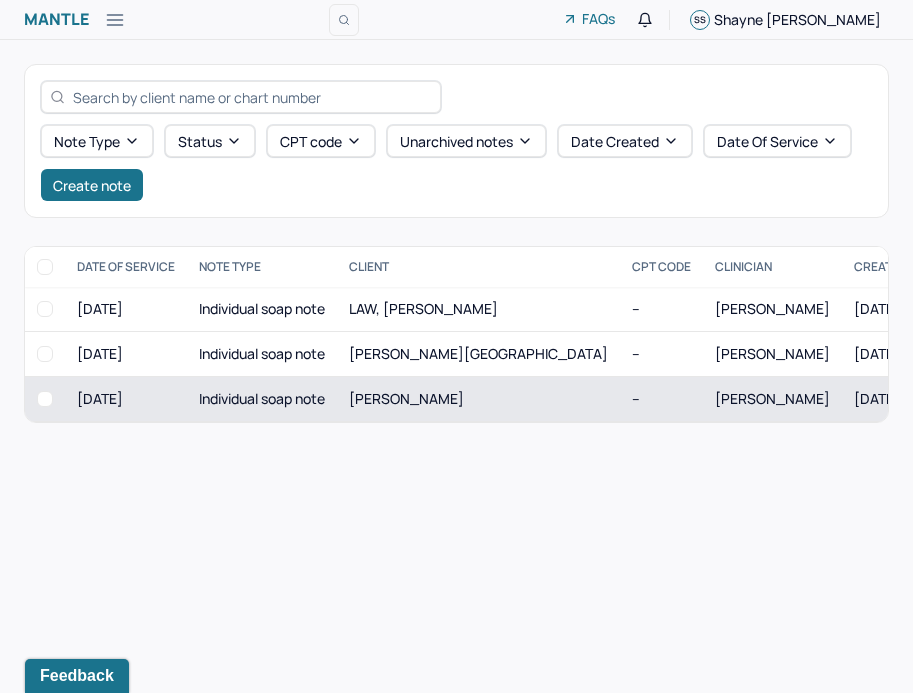 click on "[PERSON_NAME]" at bounding box center (406, 398) 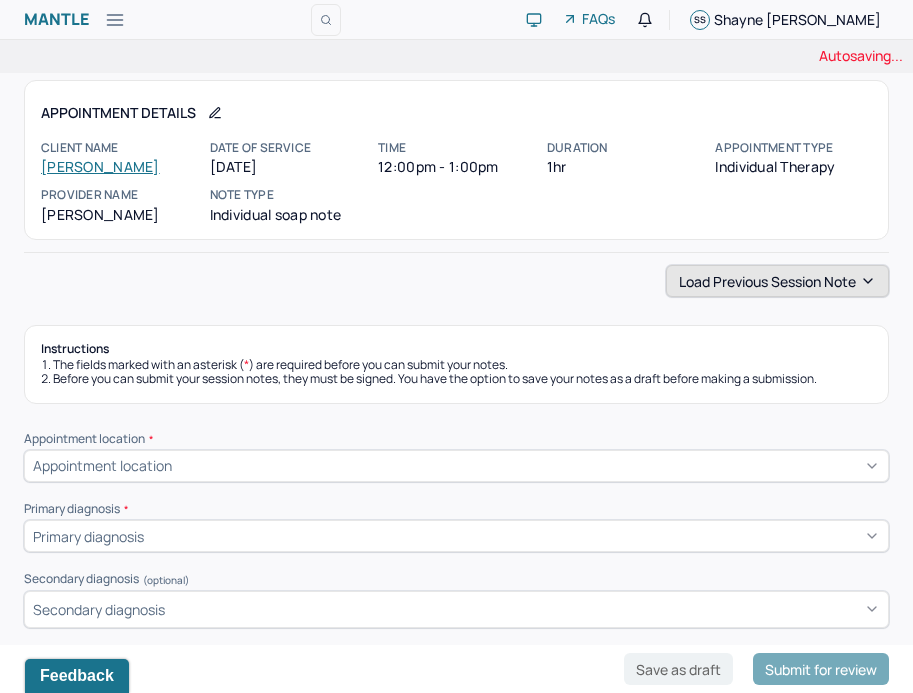 click on "Load previous session note" at bounding box center [777, 281] 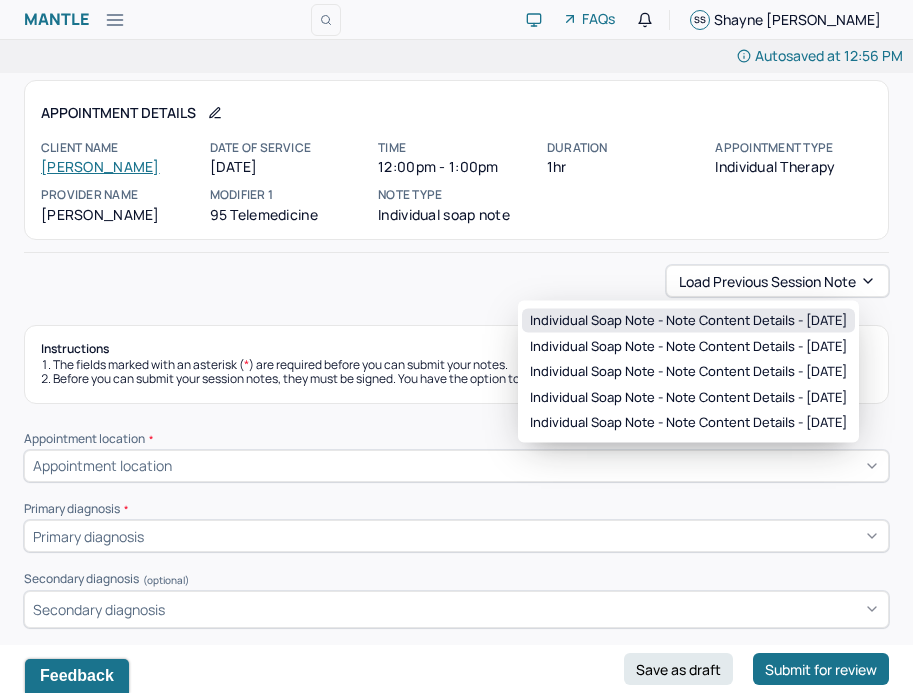 click on "Individual soap note   - Note content Details -   [DATE]" at bounding box center (688, 321) 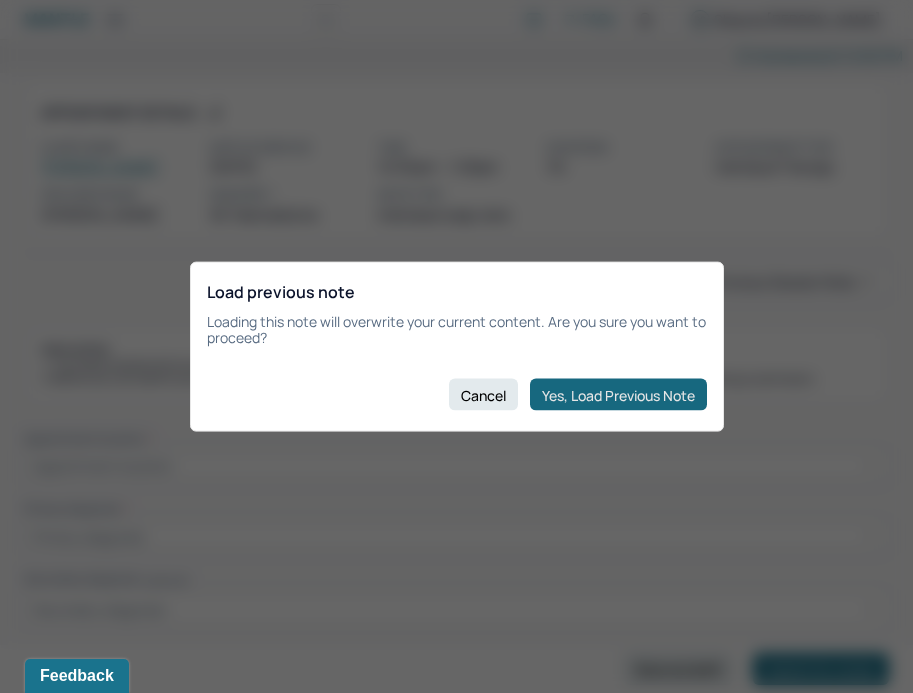 click on "Yes, Load Previous Note" at bounding box center (618, 395) 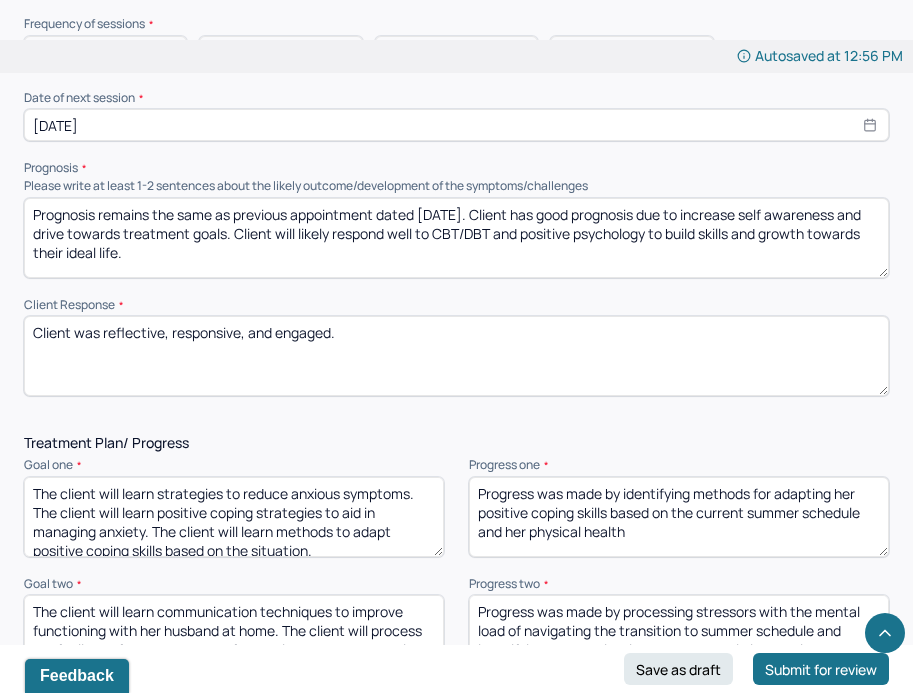 scroll, scrollTop: 2390, scrollLeft: 0, axis: vertical 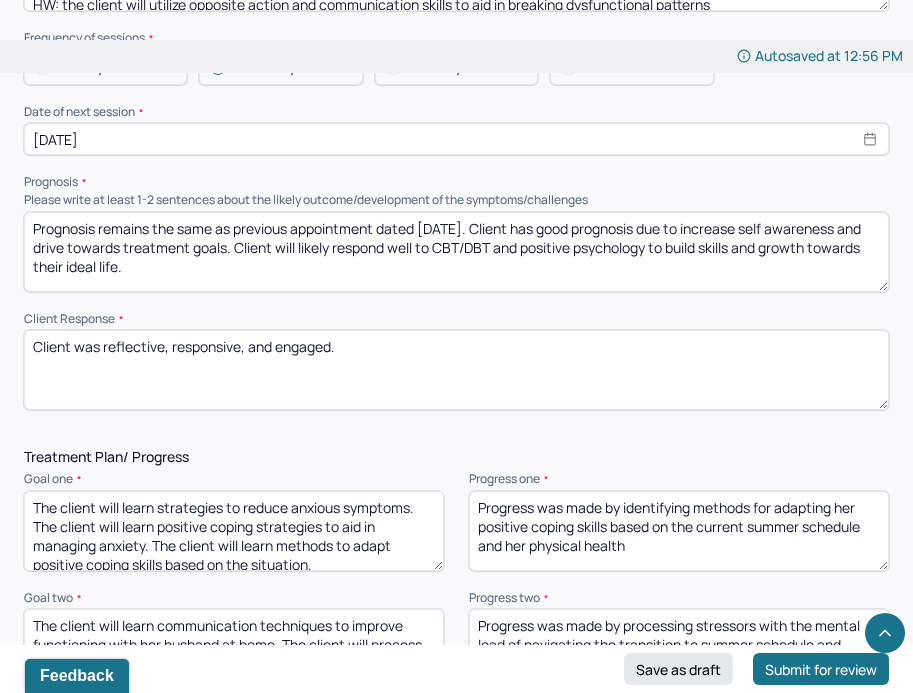 click on "Prognosis remains the same as previous appointment dated [DATE]. Client has good prognosis due to increase self awareness and drive towards treatment goals. Client will likely respond well to CBT/DBT and positive psychology to build skills and growth towards their ideal life." at bounding box center [456, 252] 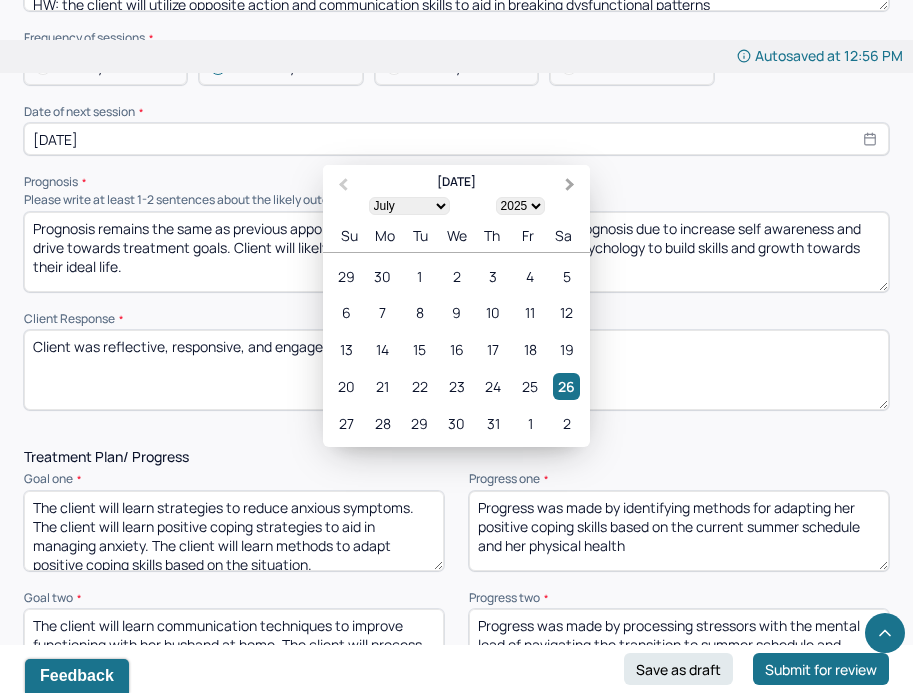 click on "Next Month" at bounding box center [570, 185] 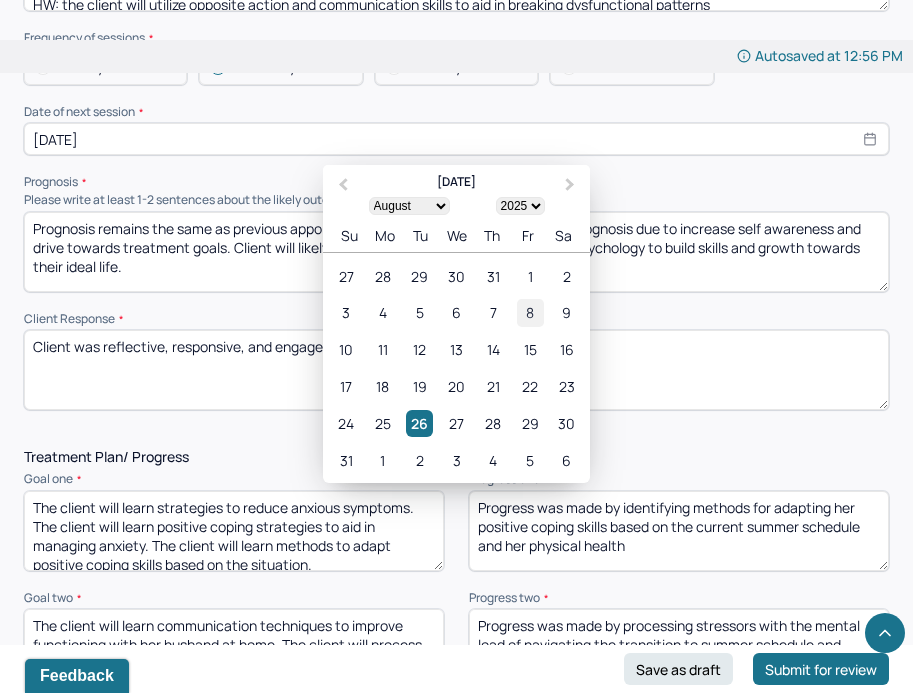 click on "8" at bounding box center [530, 312] 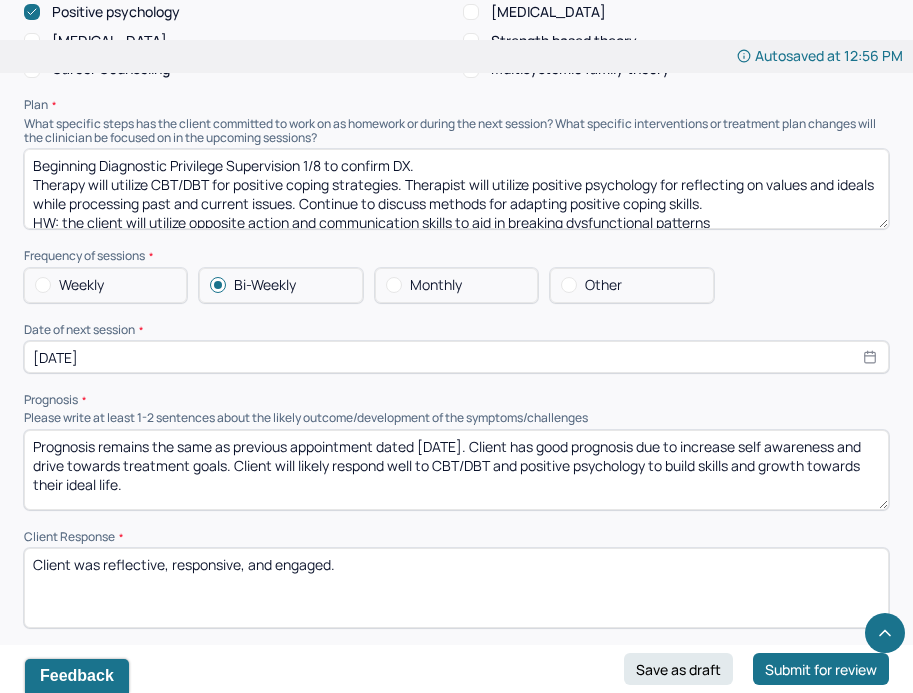 scroll, scrollTop: 2174, scrollLeft: 0, axis: vertical 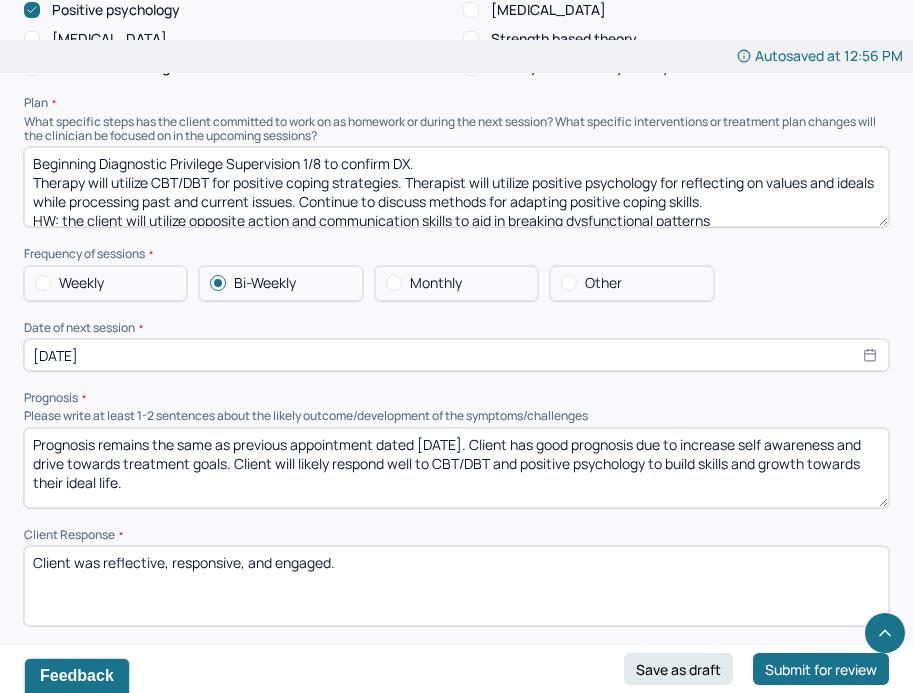 drag, startPoint x: 438, startPoint y: 169, endPoint x: 15, endPoint y: 138, distance: 424.1344 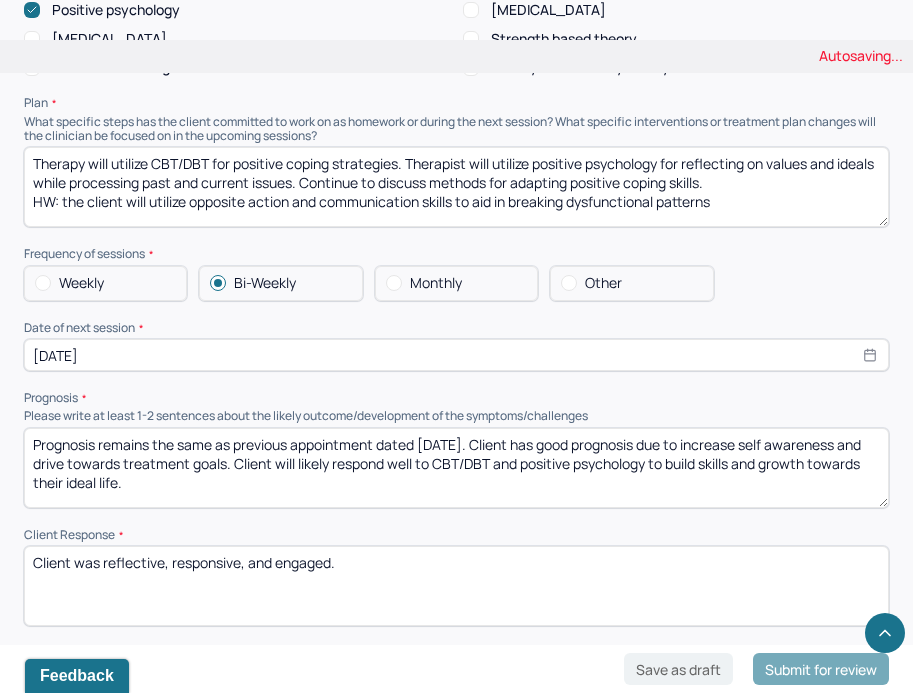 click on "Beginning Diagnostic Privilege Supervision 1/8 to confirm DX.
Therapy will utilize CBT/DBT for positive coping strategies. Therapist will utilize positive psychology for reflecting on values and ideals while processing past and current issues. Continue to discuss methods for adapting positive coping skills.
HW: the client will utilize opposite action and communication skills to aid in breaking dysfunctional patterns" at bounding box center (456, 187) 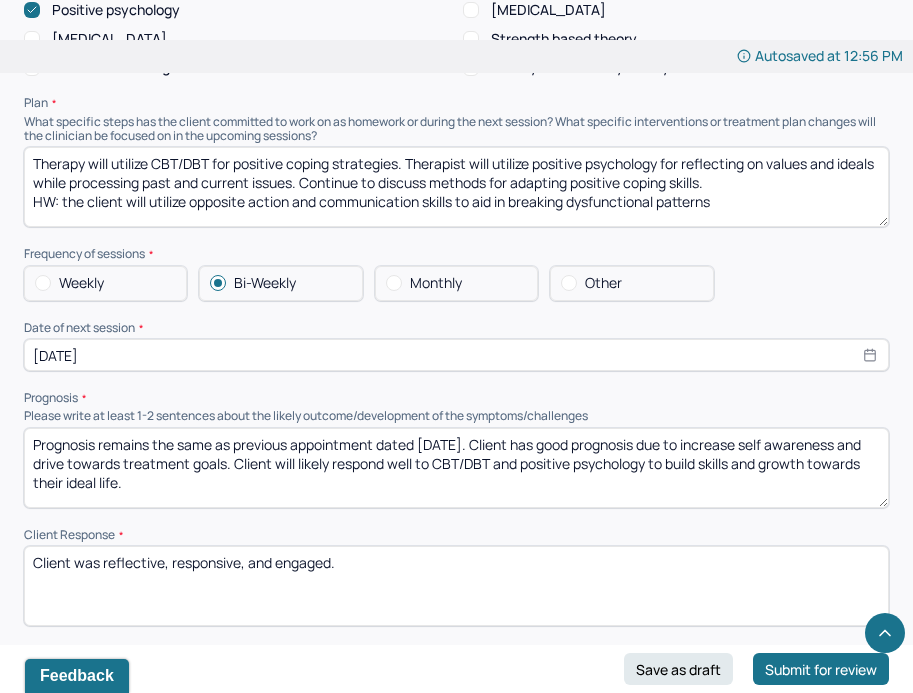 drag, startPoint x: 721, startPoint y: 210, endPoint x: 146, endPoint y: 207, distance: 575.0078 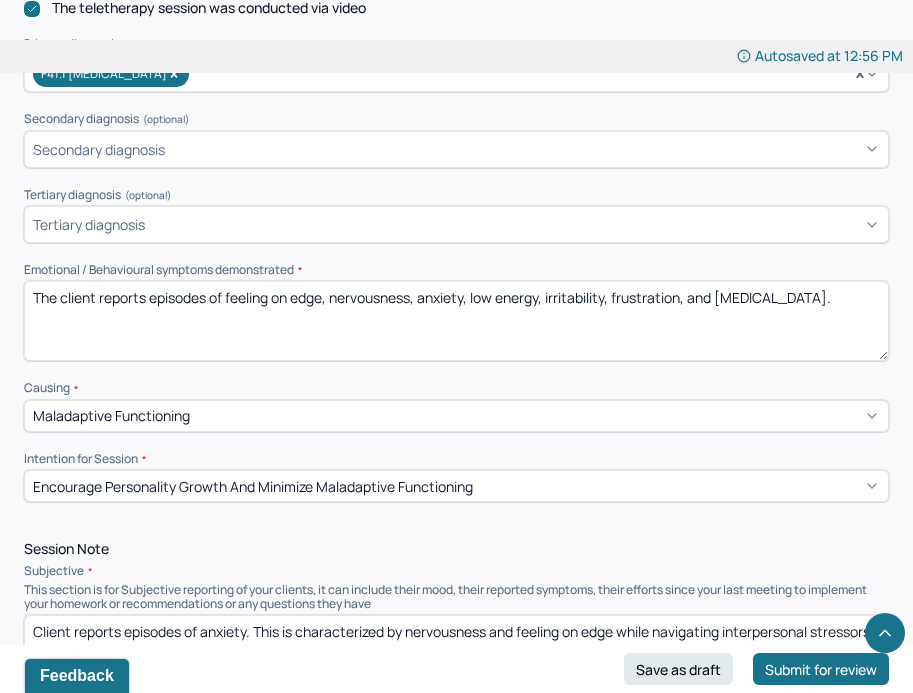 scroll, scrollTop: 697, scrollLeft: 0, axis: vertical 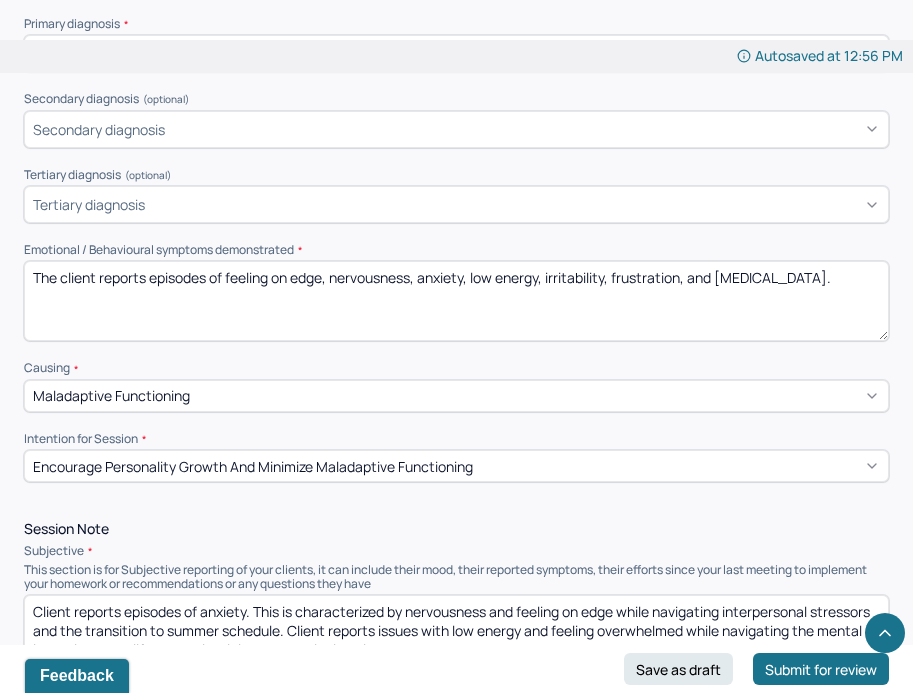 type on "Therapy will utilize CBT/DBT for positive coping strategies. Therapist will utilize positive psychology for reflecting on values and ideals while processing past and current issues. Continue to discuss methods for adapting positive coping skills.
HW: the client will continue adapting positive coping skills based on current dynamics at home" 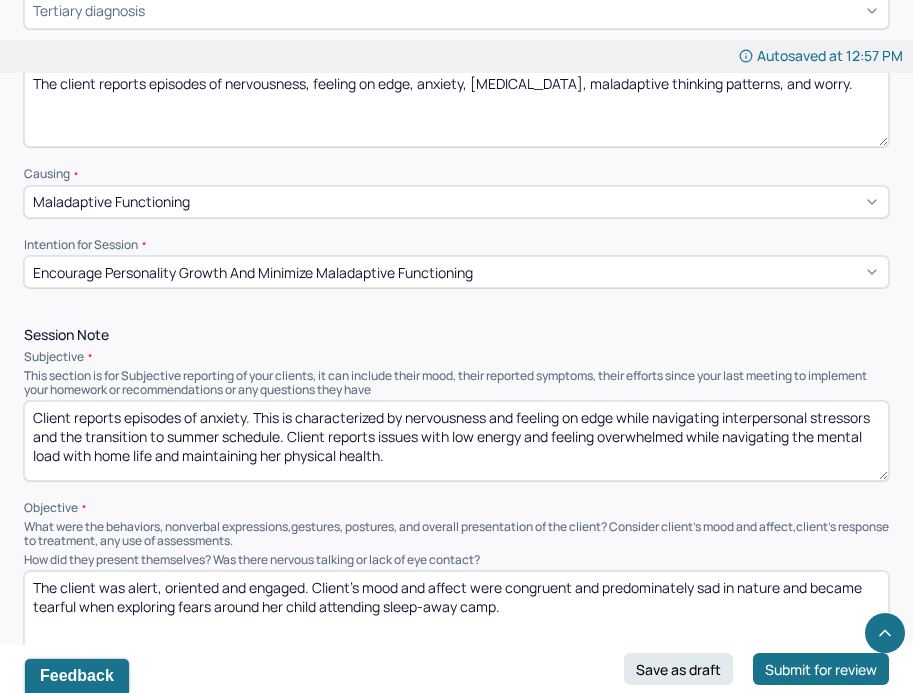 scroll, scrollTop: 977, scrollLeft: 0, axis: vertical 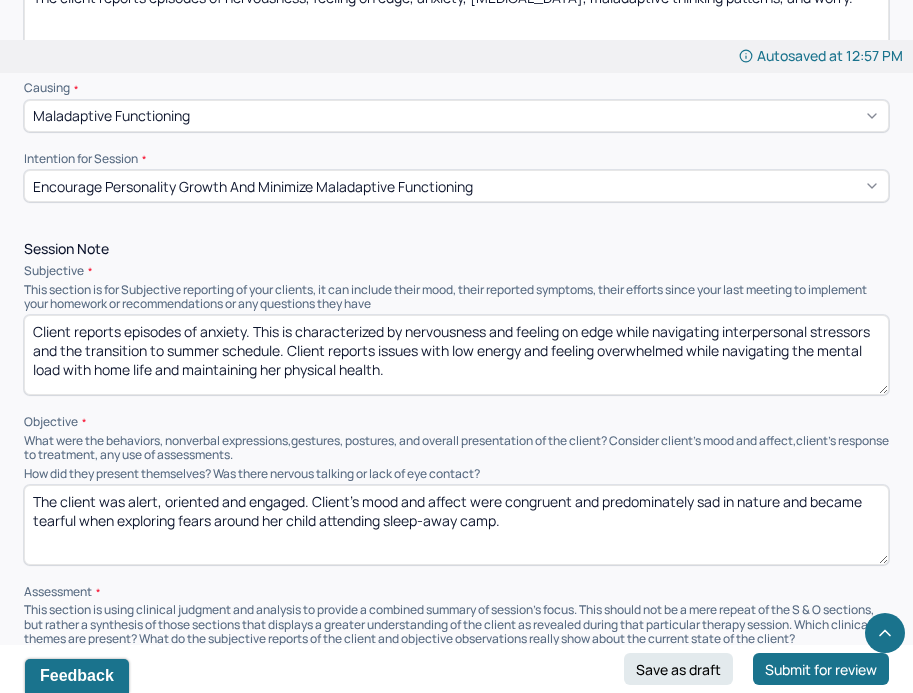 type on "The client reports episodes of nervousness, feeling on edge, anxiety, [MEDICAL_DATA], maladaptive thinking patterns, and worry." 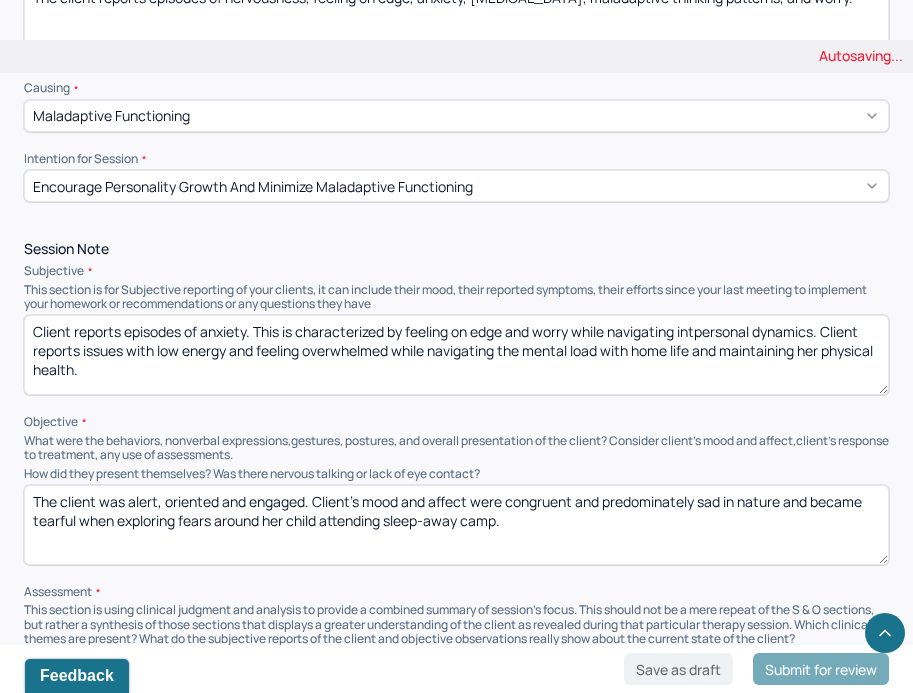 click on "Client reports episodes of anxiety. This is characterized by feeling on edge and worry while navigating intper. Client reports issues with low energy and feeling overwhelmed while navigating the mental load with home life and maintaining her physical health." at bounding box center (456, 355) 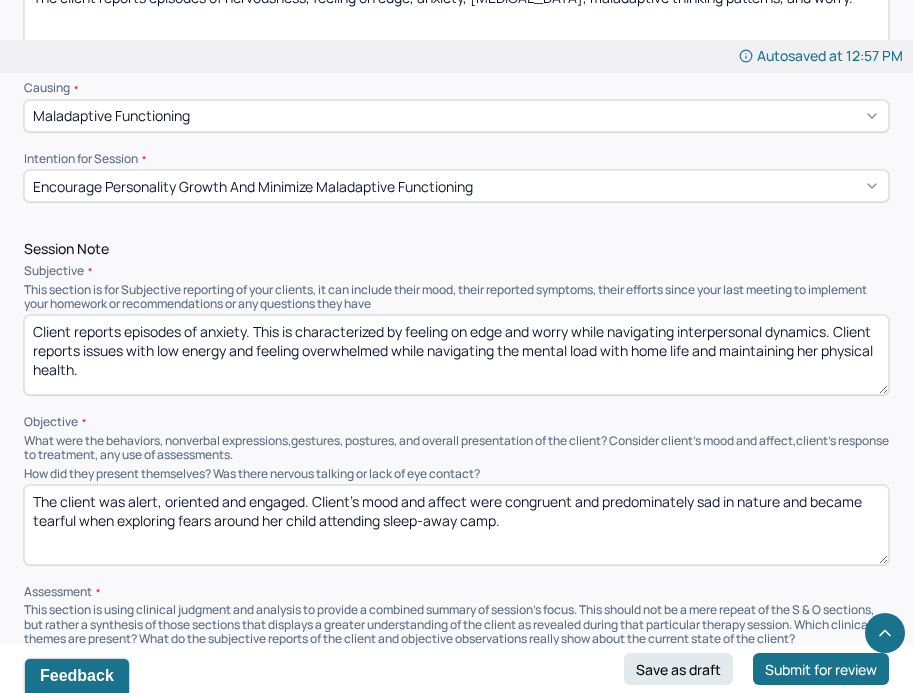 drag, startPoint x: 167, startPoint y: 362, endPoint x: 168, endPoint y: 346, distance: 16.03122 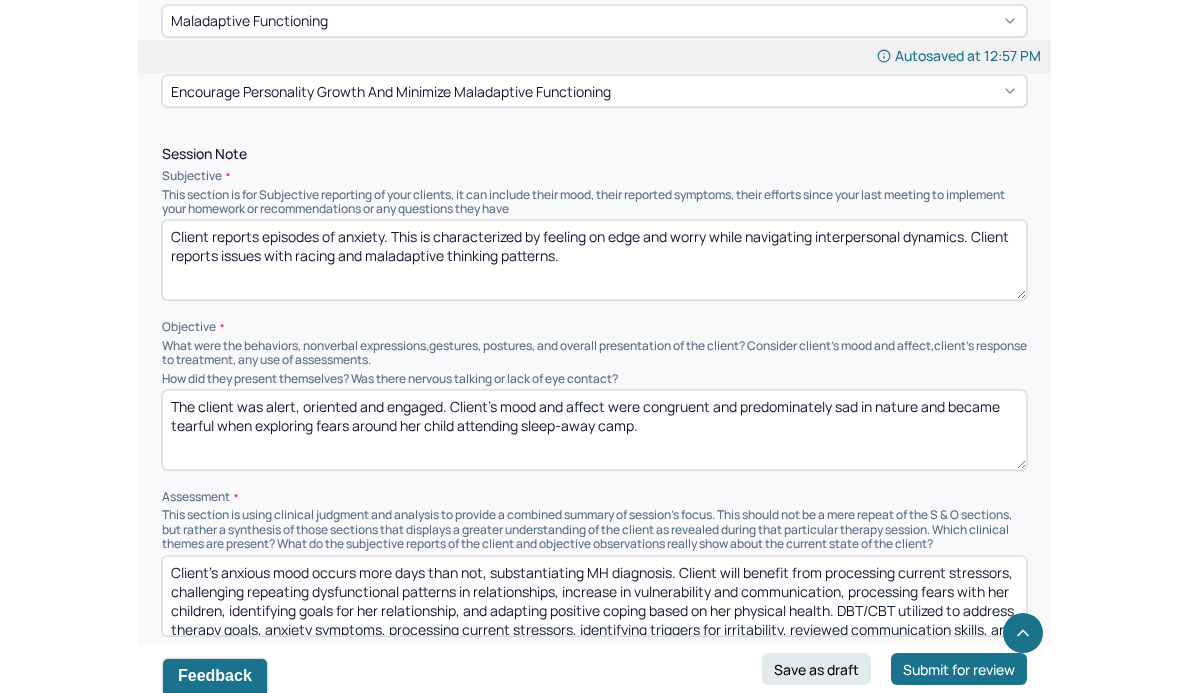 scroll, scrollTop: 1081, scrollLeft: 0, axis: vertical 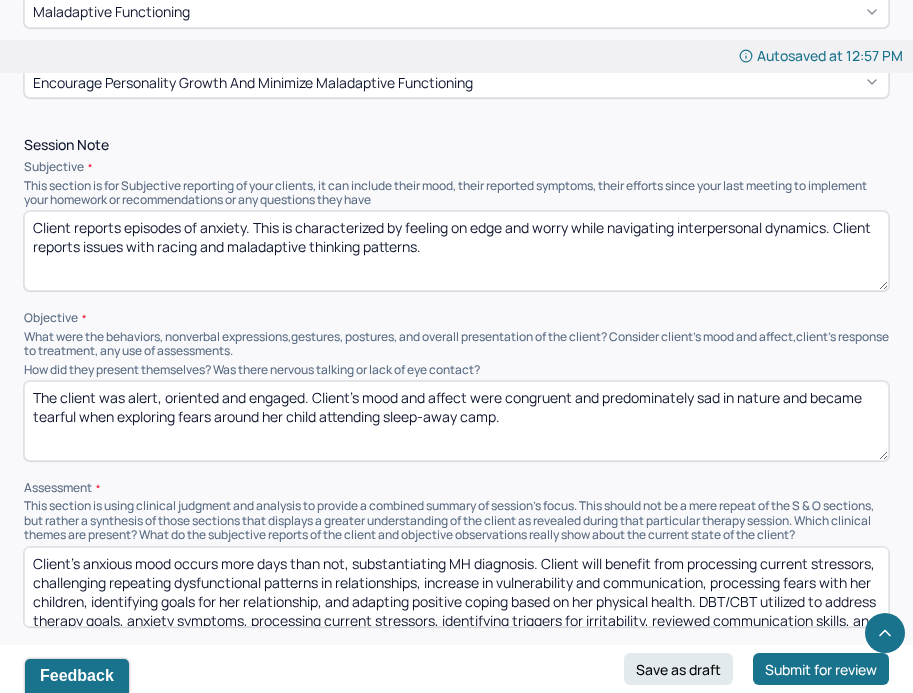 type on "Client reports episodes of anxiety. This is characterized by feeling on edge and worry while navigating interpersonal dynamics. Client reports issues with racing and maladaptive thinking patterns." 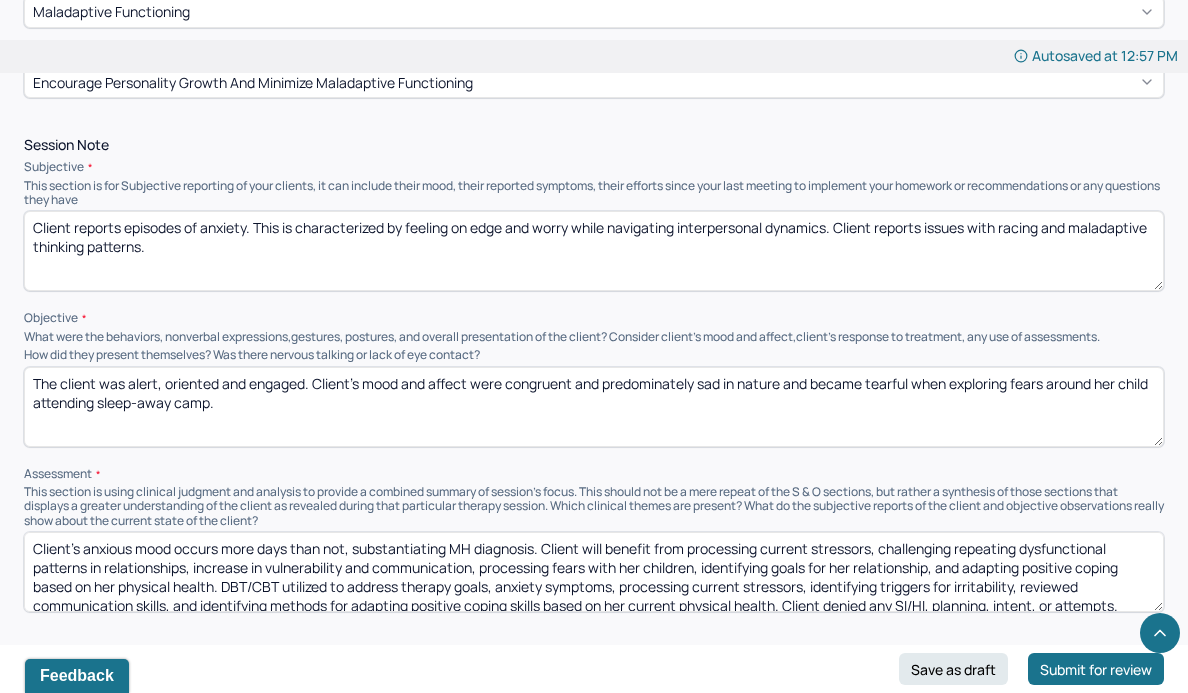 drag, startPoint x: 250, startPoint y: 409, endPoint x: -10, endPoint y: 325, distance: 273.2325 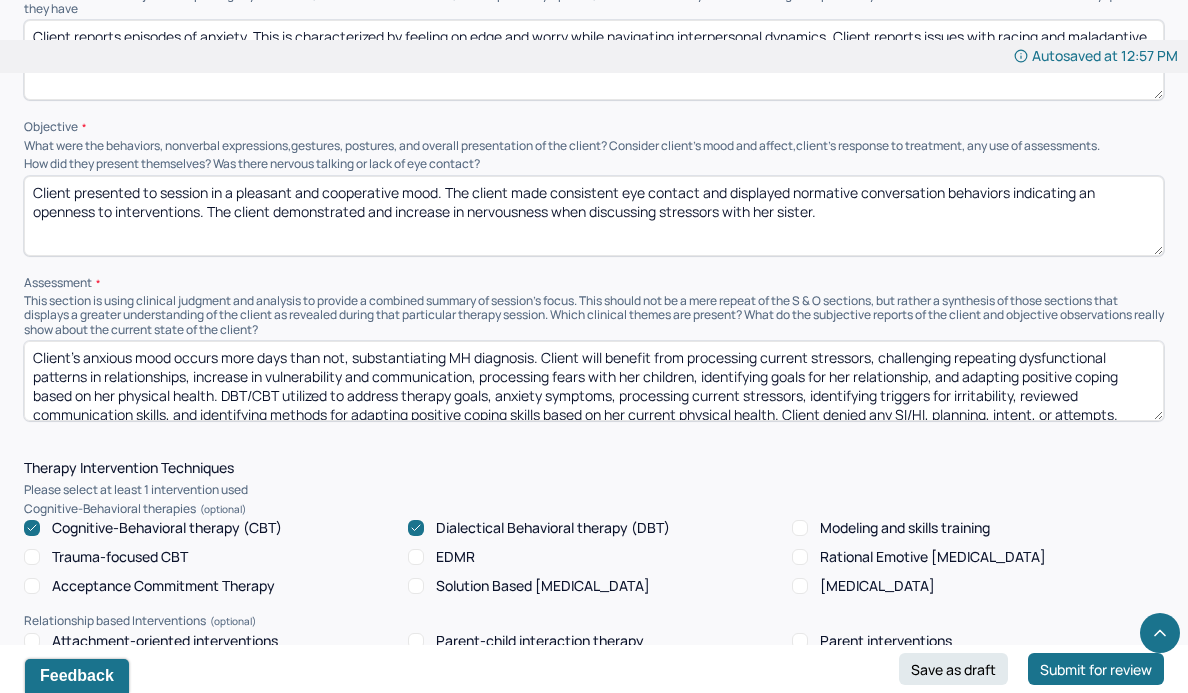scroll, scrollTop: 1274, scrollLeft: 0, axis: vertical 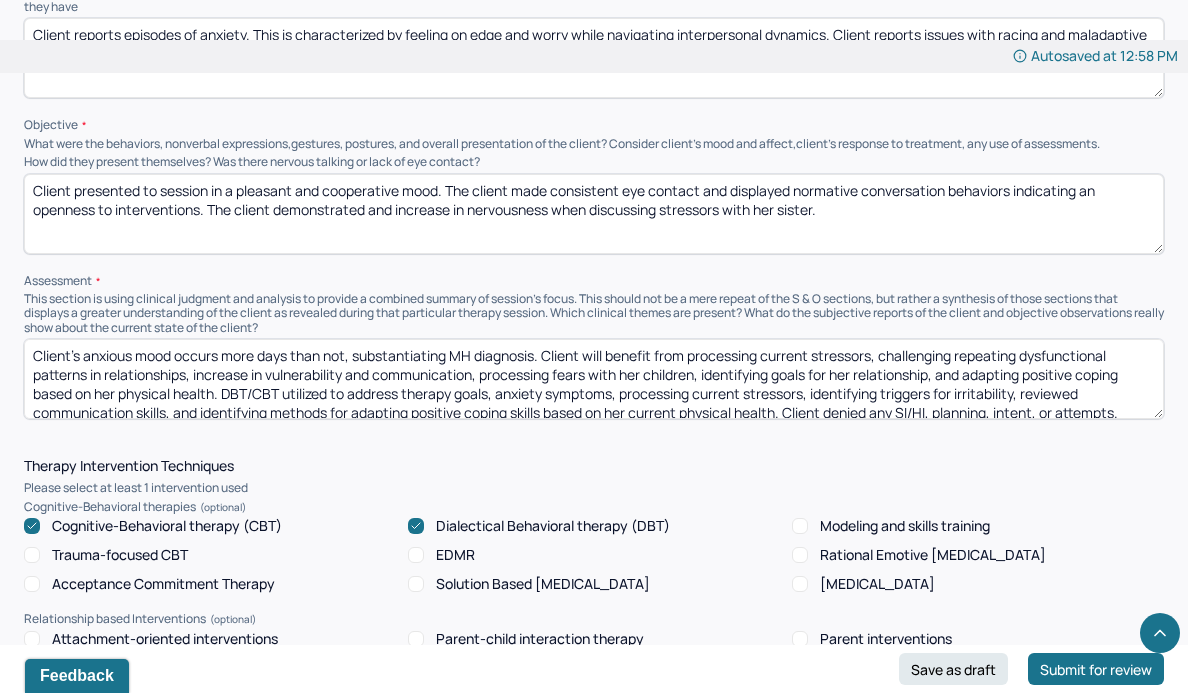 type on "Client presented to session in a pleasant and cooperative mood. The client made consistent eye contact and displayed normative conversation behaviors indicating an openness to interventions. The client demonstrated and increase in nervousness when discussing stressors with her sister." 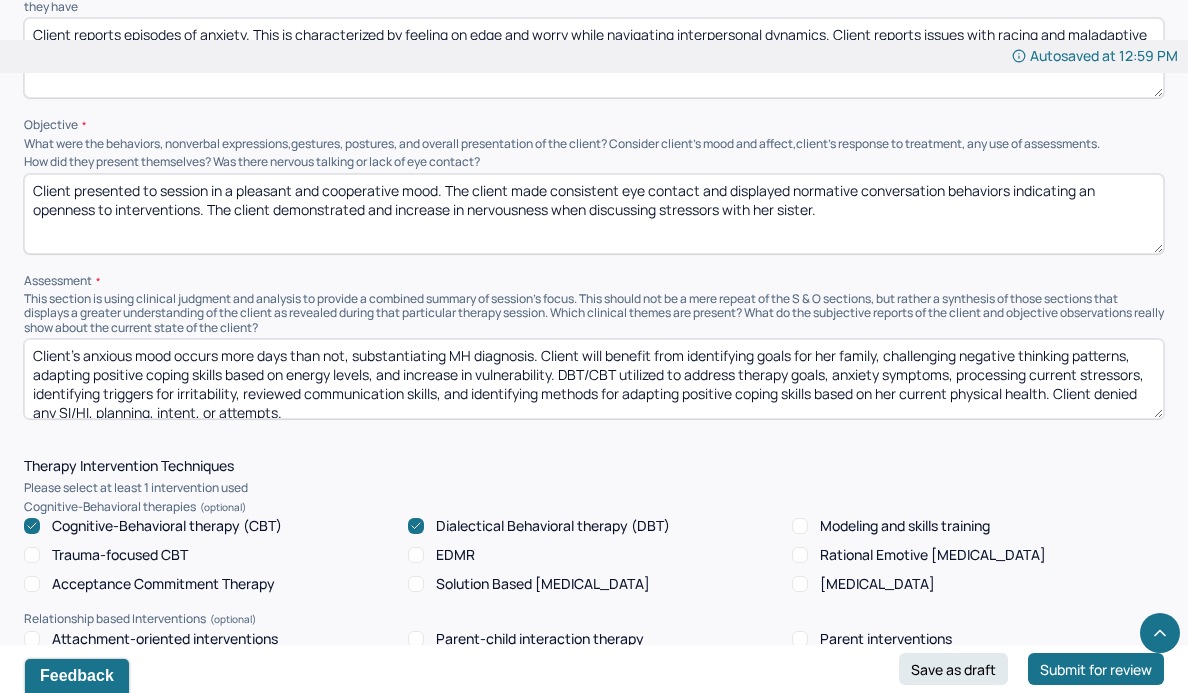 drag, startPoint x: 1055, startPoint y: 386, endPoint x: 969, endPoint y: 367, distance: 88.07383 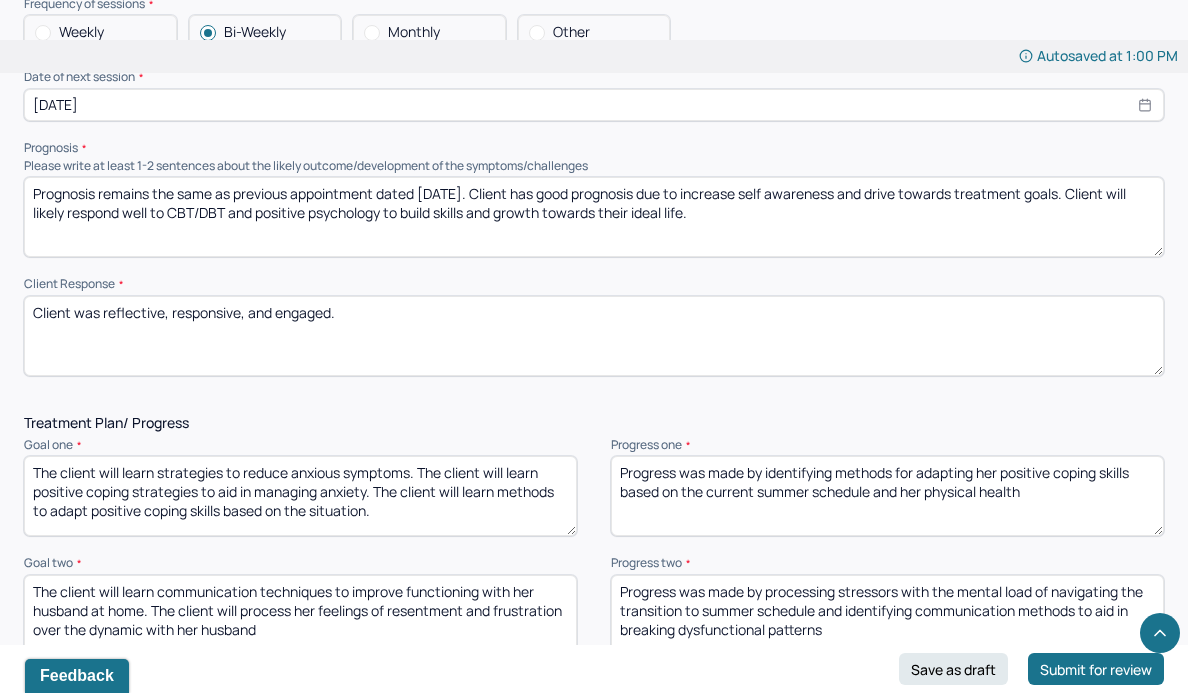 scroll, scrollTop: 2270, scrollLeft: 0, axis: vertical 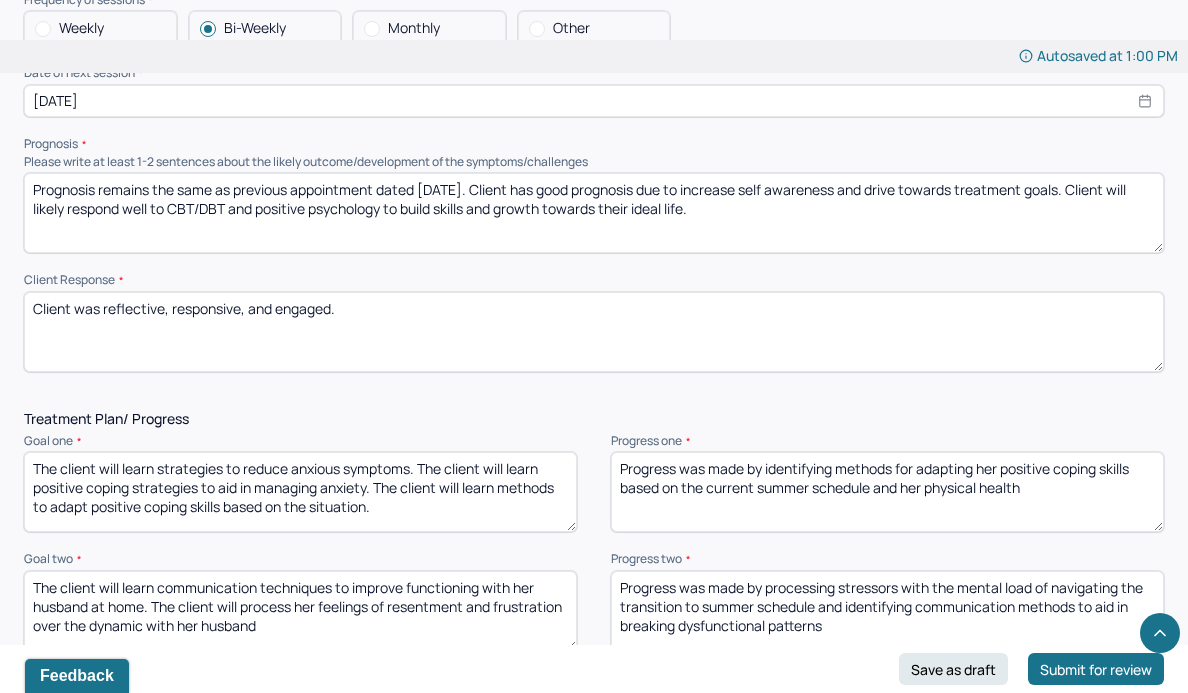 type on "Client’s anxious mood occurs more days than not, substantiating MH diagnosis. Client will benefit from identifying goals for her family, challenging negative thinking patterns, adapting positive coping skills based on energy levels, and increase in vulnerability. DBT/CBT utilized to address therapy goals, anxiety symptoms, identifying triggers for anxiety, identify her goals for her family, discussion of communication skills, and identifying methods for adapting positive coping skills. Client denied any SI/HI, planning, intent, or attempts." 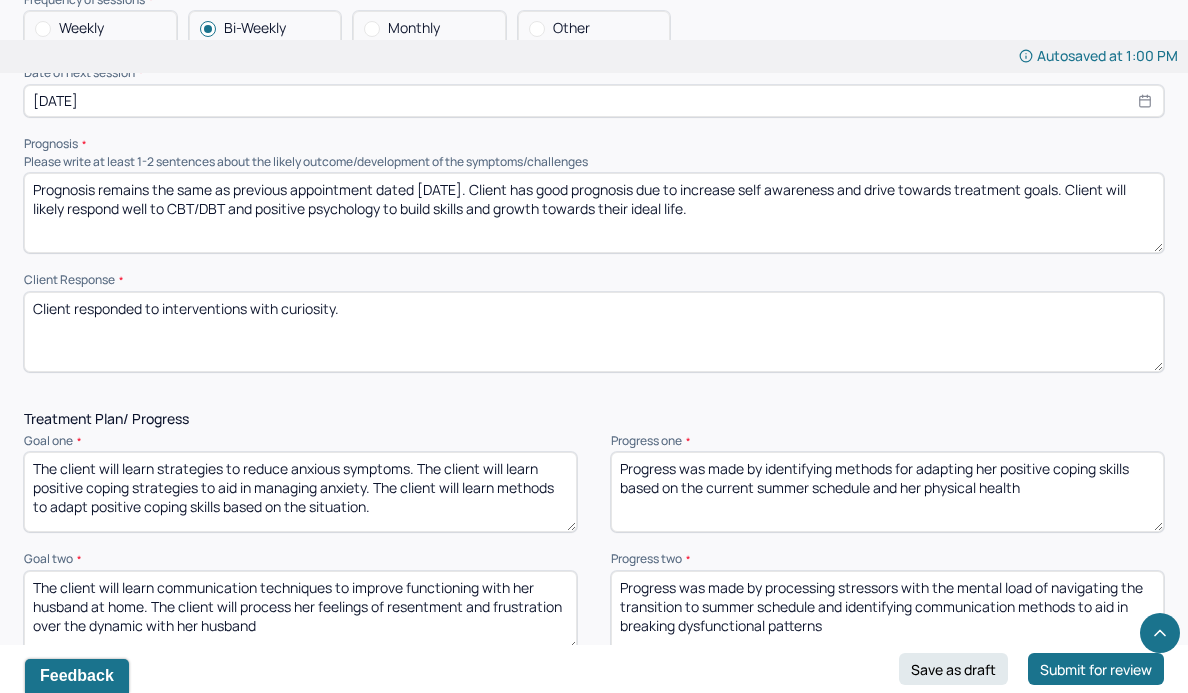 click on "Client was reflective, responsive, and engaged." at bounding box center [594, 332] 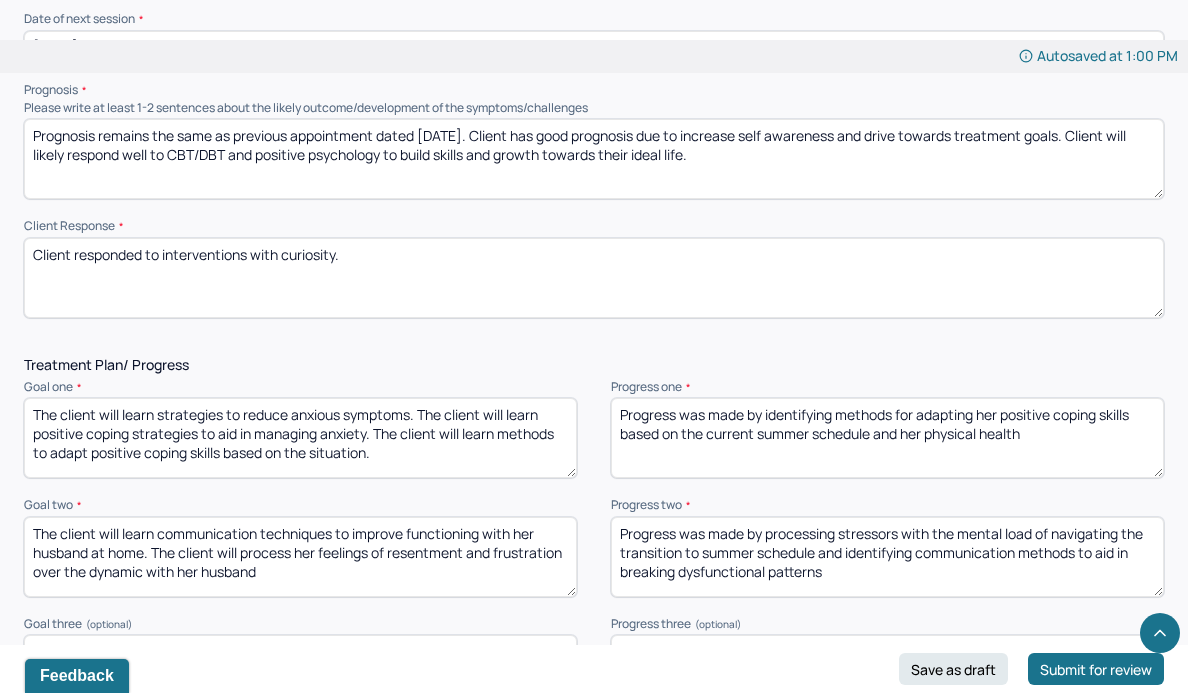 type on "Client responded to interventions with curiosity." 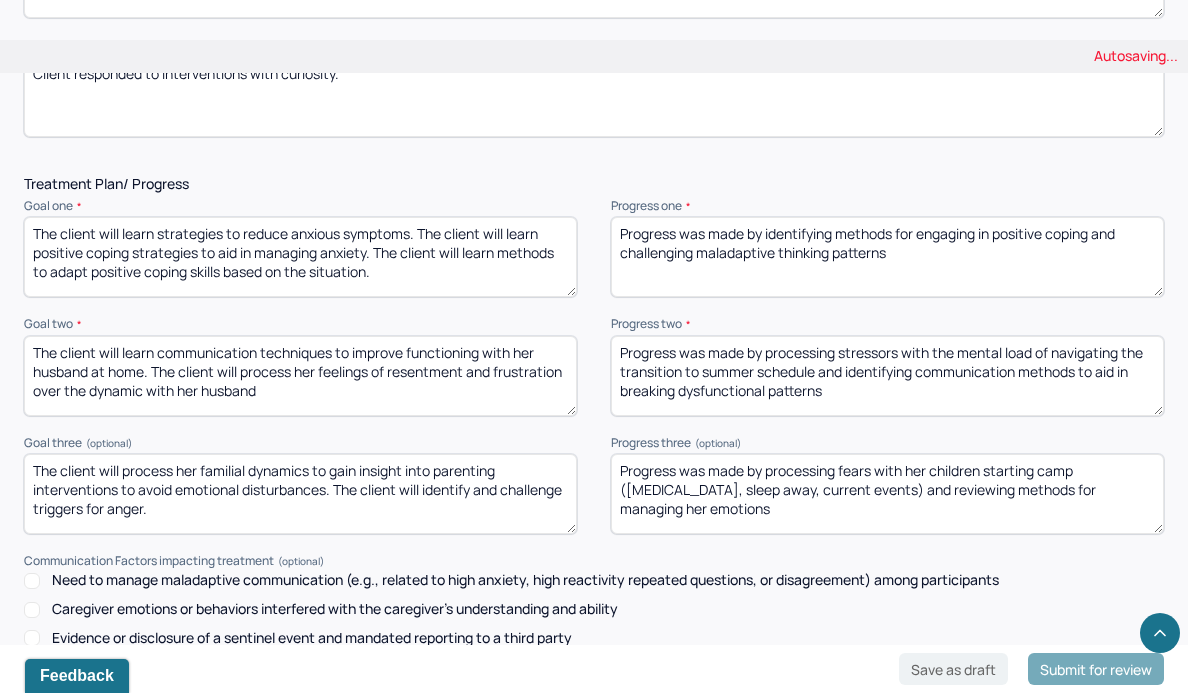 scroll, scrollTop: 2515, scrollLeft: 0, axis: vertical 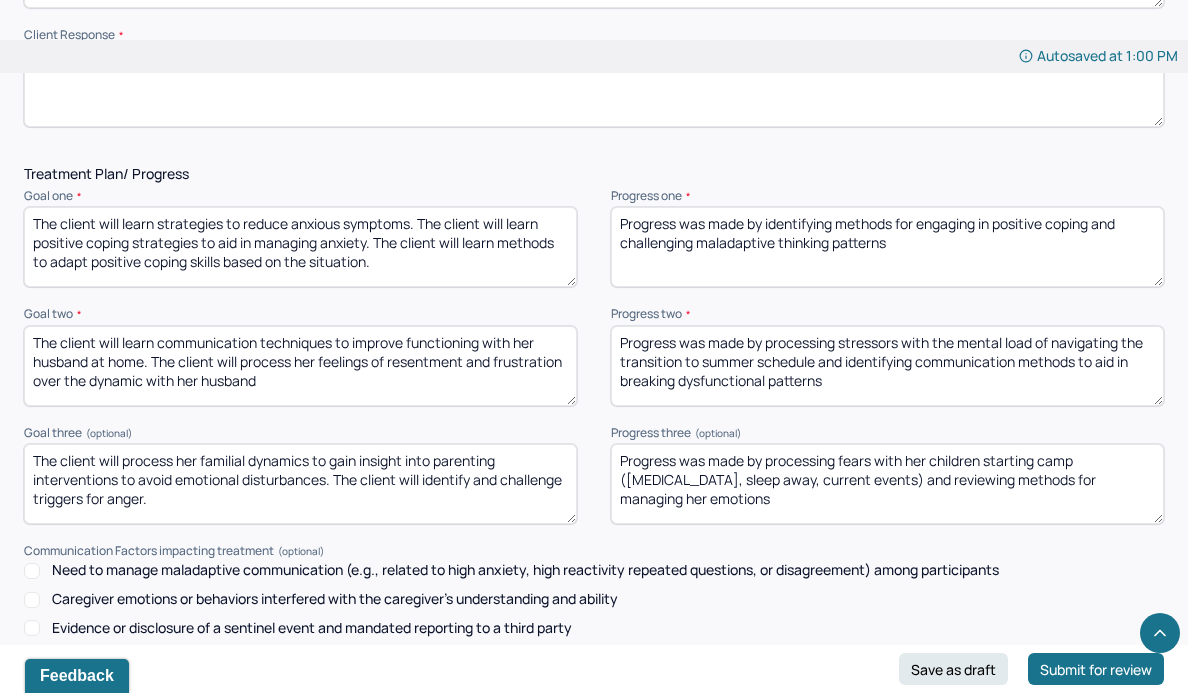 type on "Progress was made by identifying methods for engaging in positive coping and challenging maladaptive thinking patterns" 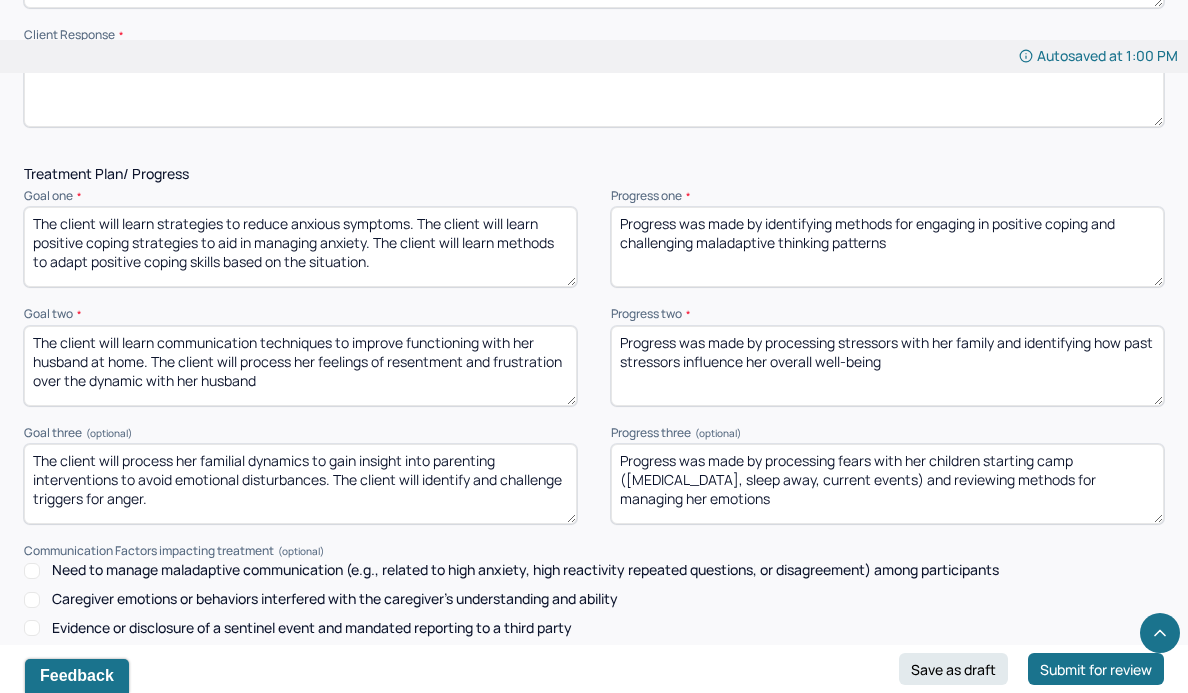 click on "Progress was made by processing stressors with her family and identifying how past stressors influence her overall well-being" at bounding box center [887, 366] 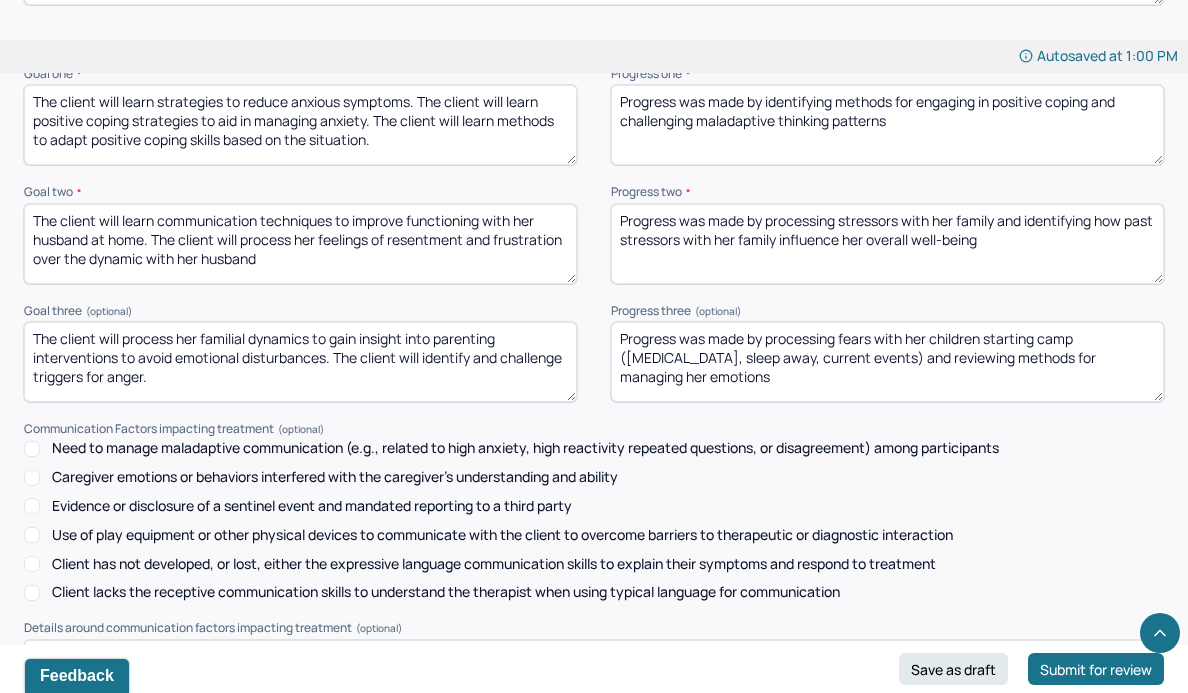 scroll, scrollTop: 2653, scrollLeft: 0, axis: vertical 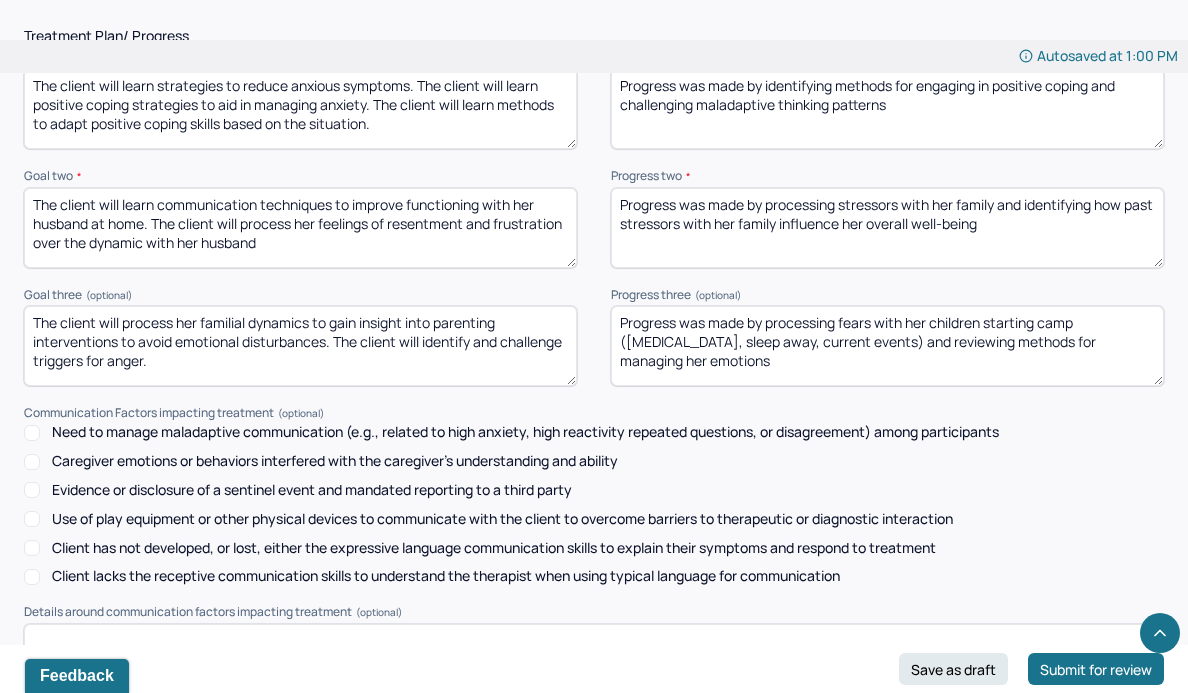 type on "Progress was made by processing stressors with her family and identifying how past stressors with her family influence her overall well-being" 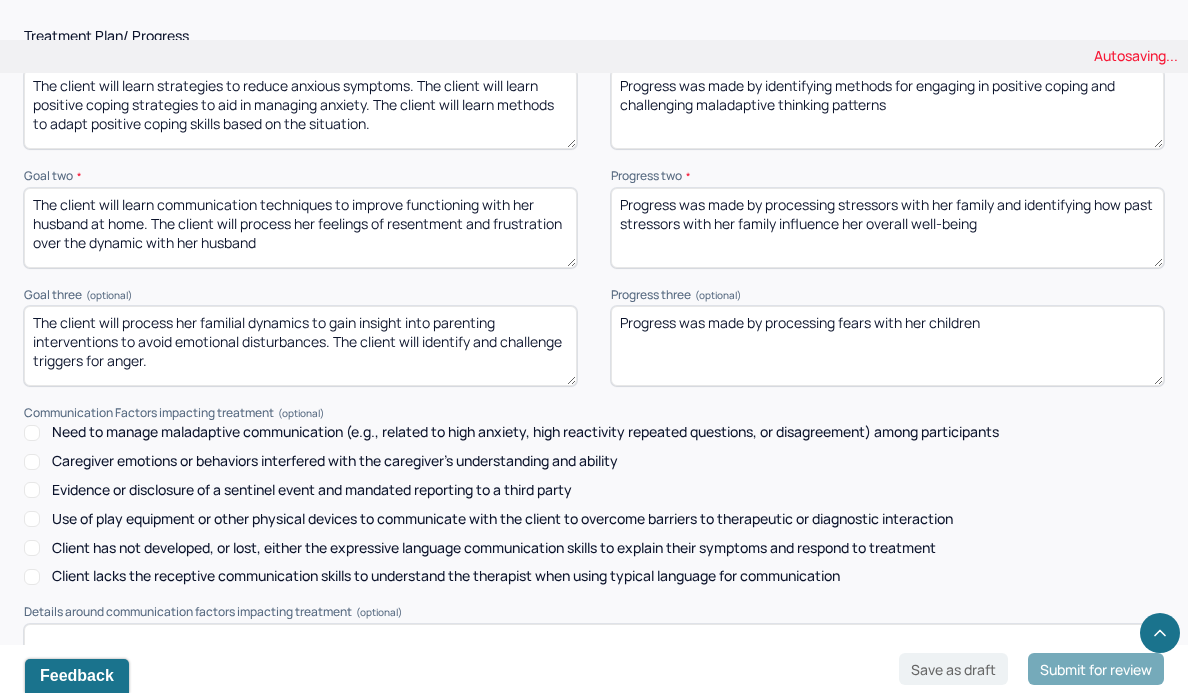 click on "Progress was made by processing fears with her children starting camp ([MEDICAL_DATA], sleep away, current events) and reviewing methods for managing her emotions" at bounding box center [887, 346] 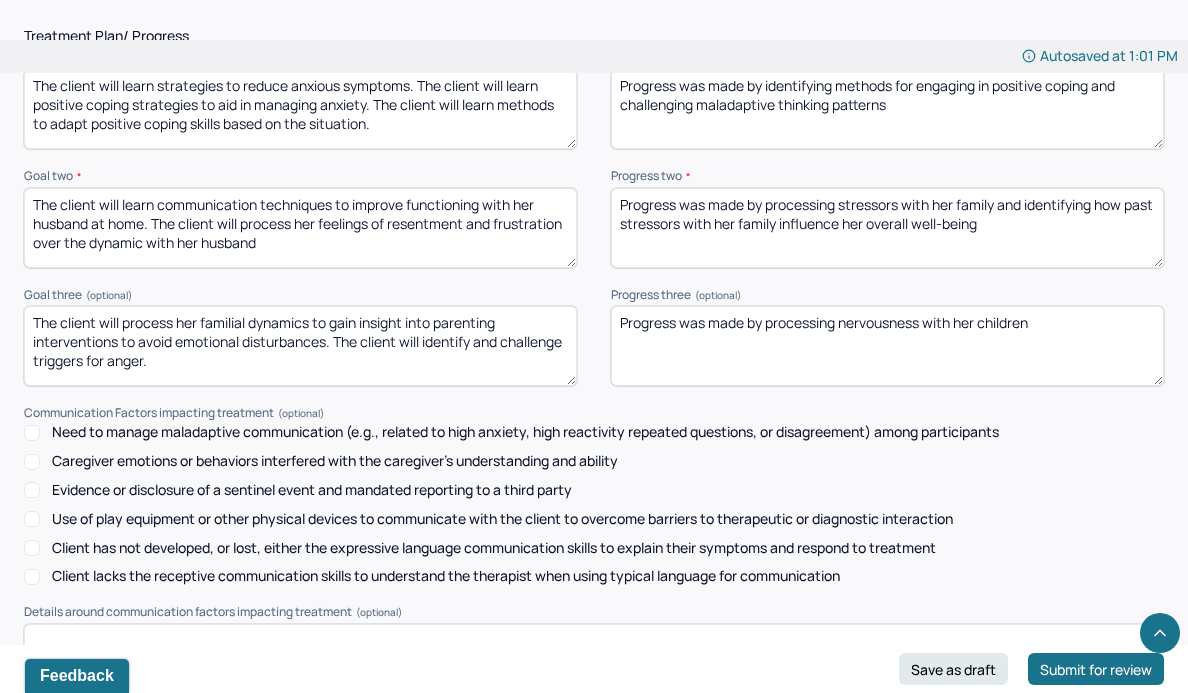 click on "Progress was made by processing fears with her children" at bounding box center (887, 346) 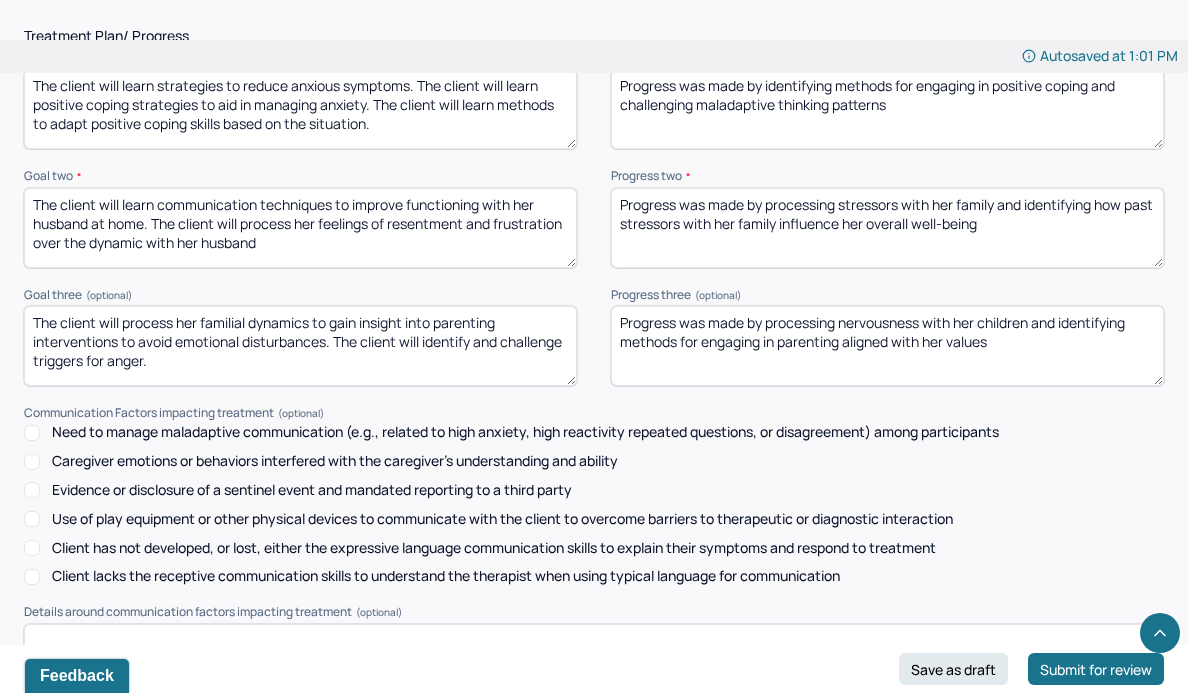 scroll, scrollTop: 2864, scrollLeft: 0, axis: vertical 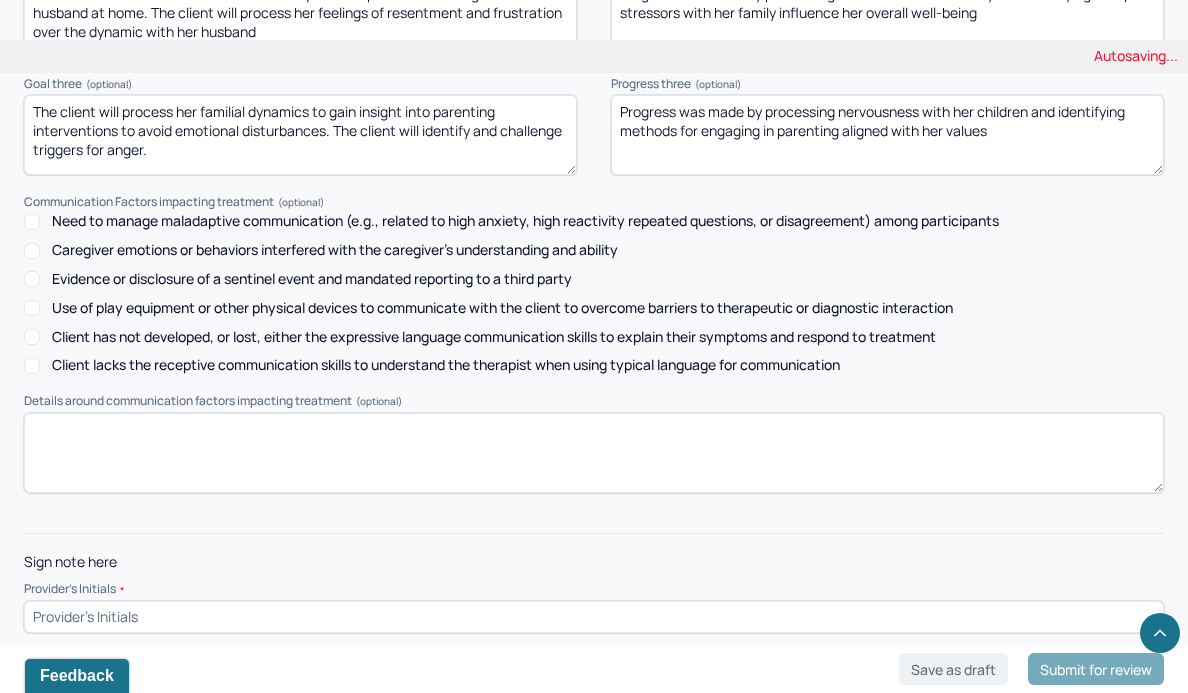 type on "Progress was made by processing nervousness with her children and identifying methods for engaging in parenting aligned with her values" 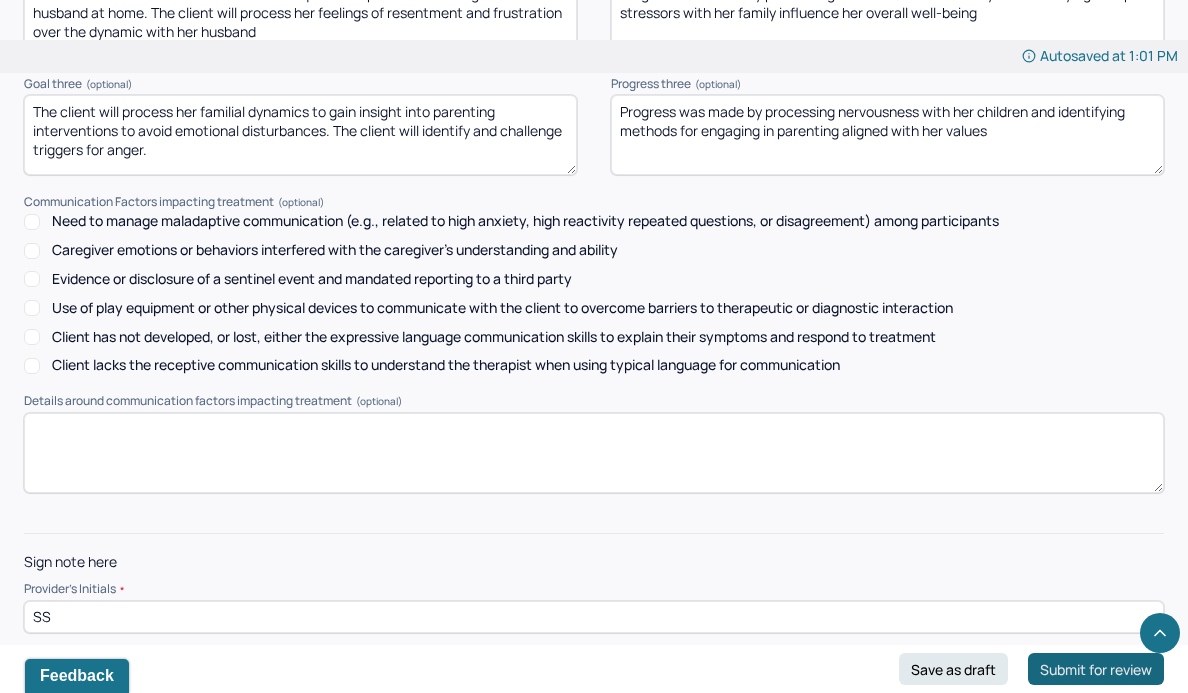 type on "SS" 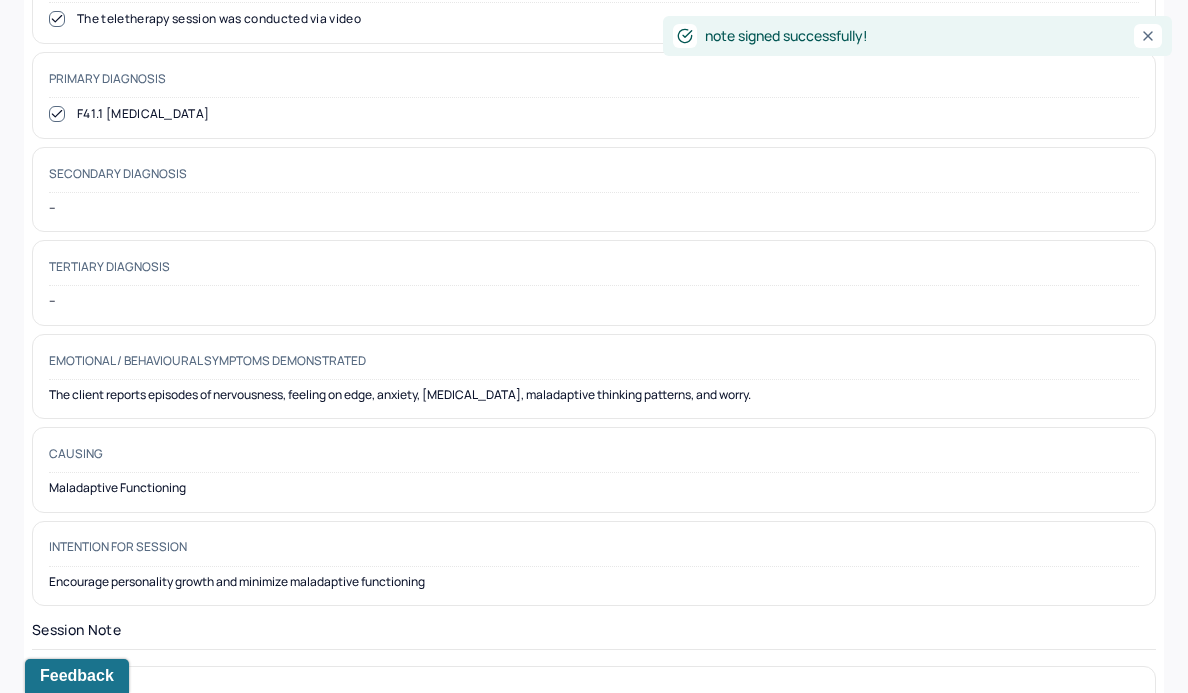 scroll, scrollTop: 0, scrollLeft: 0, axis: both 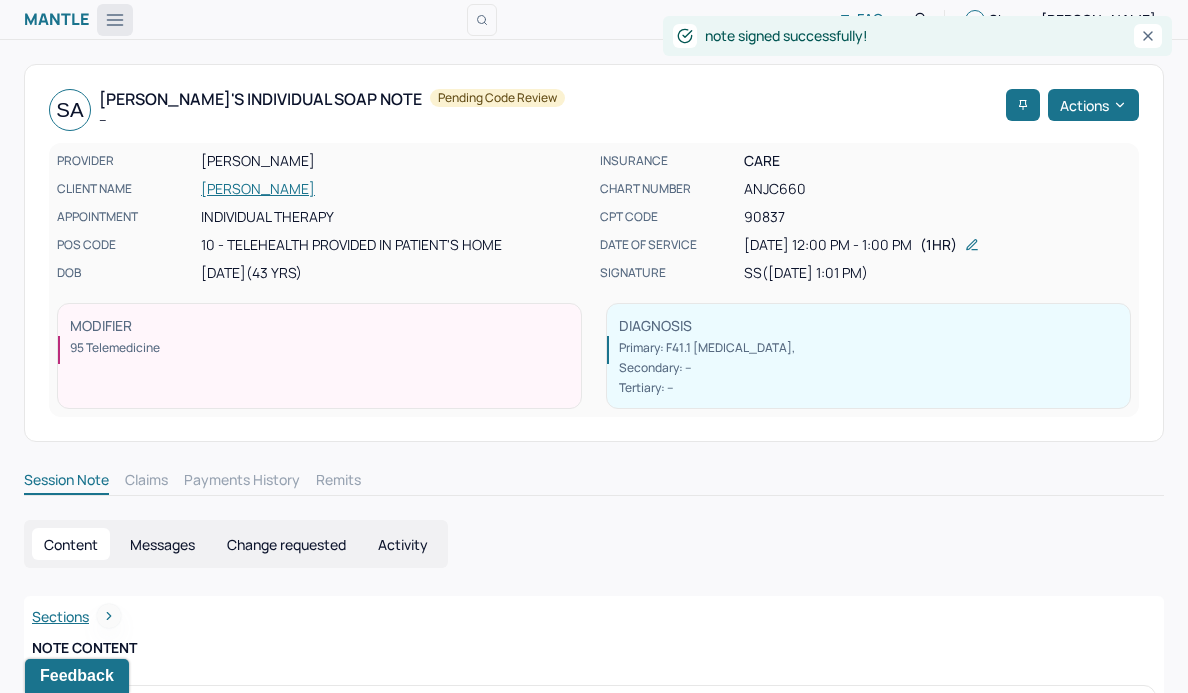click 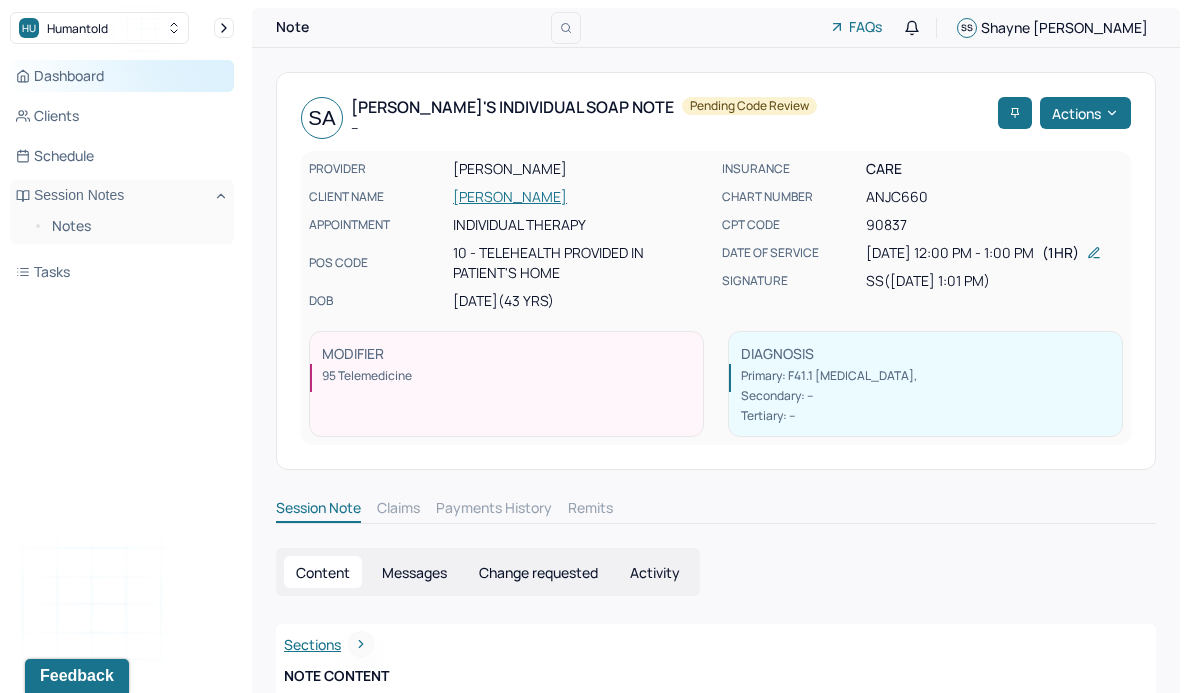 click on "Dashboard" at bounding box center (122, 76) 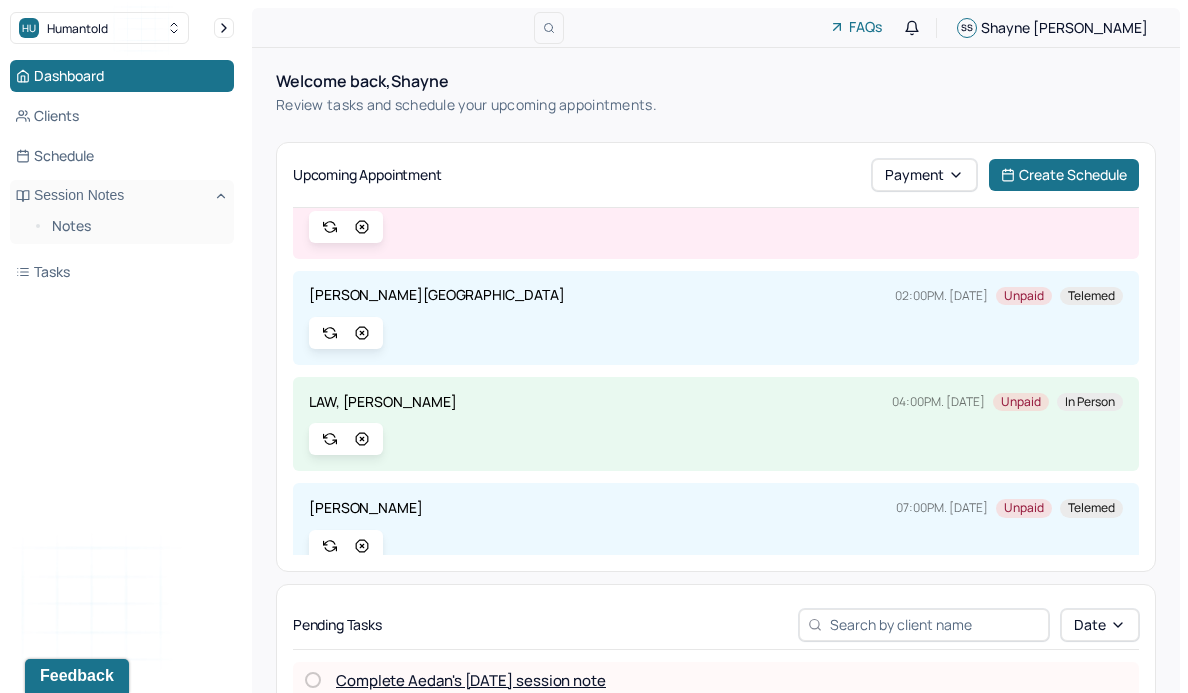 scroll, scrollTop: 1161, scrollLeft: 0, axis: vertical 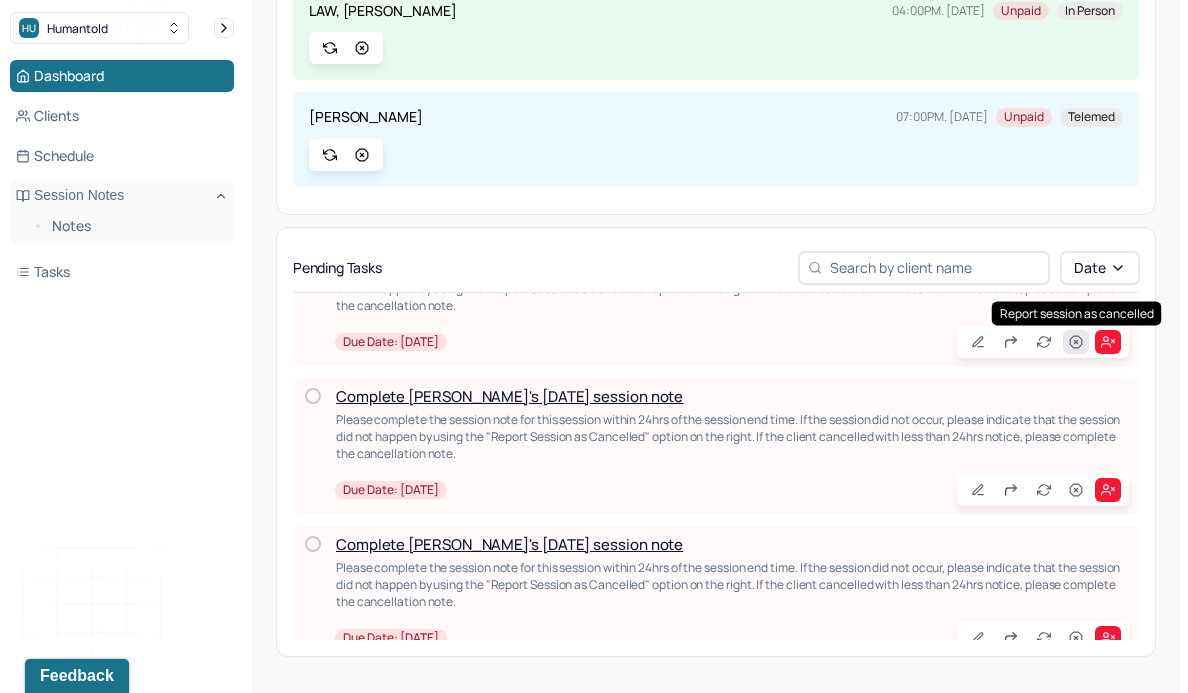 click at bounding box center [1076, 342] 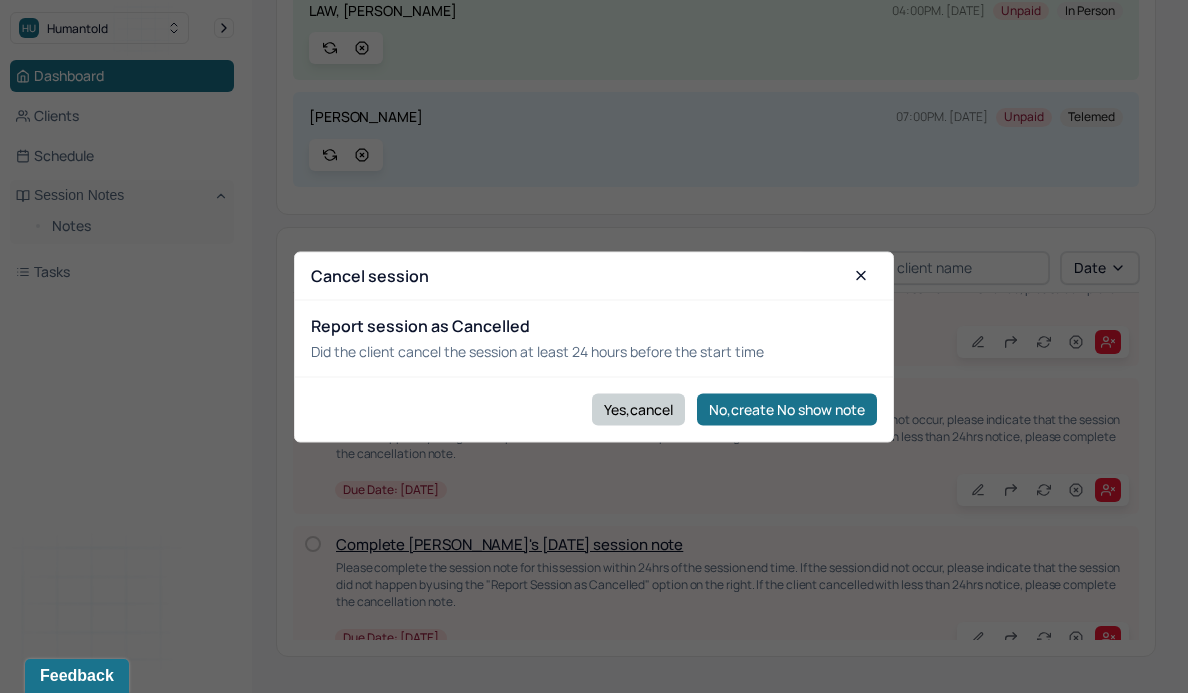 click on "Yes,cancel" at bounding box center (638, 409) 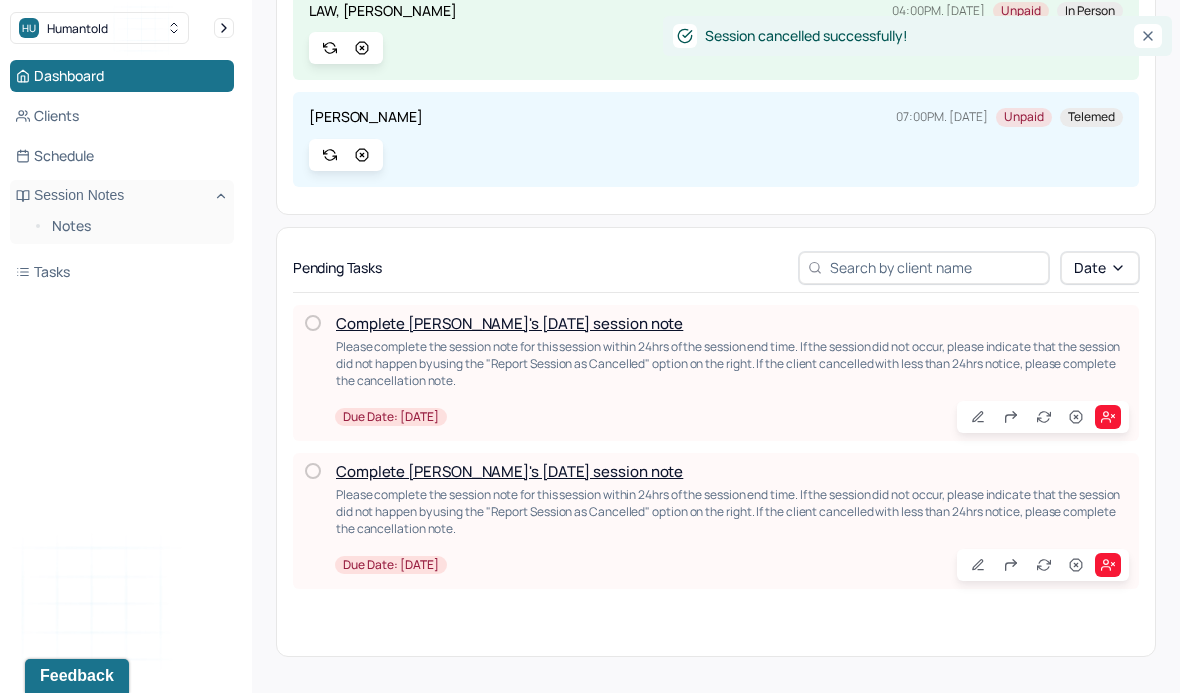 scroll, scrollTop: 0, scrollLeft: 0, axis: both 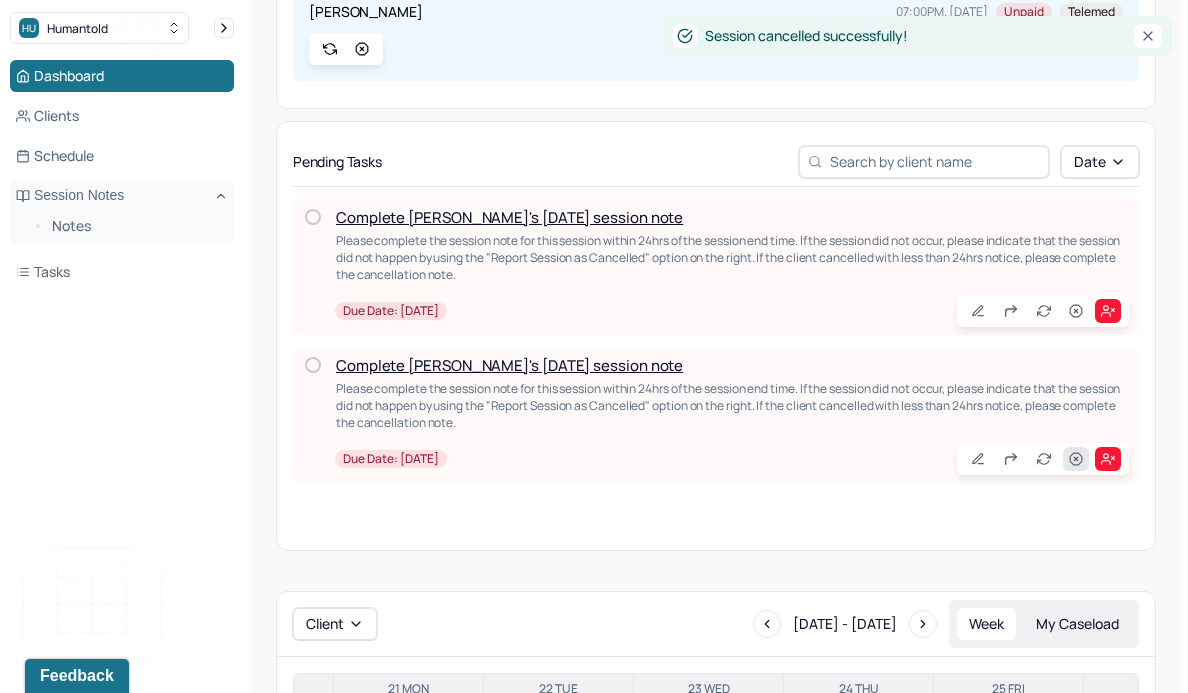 click 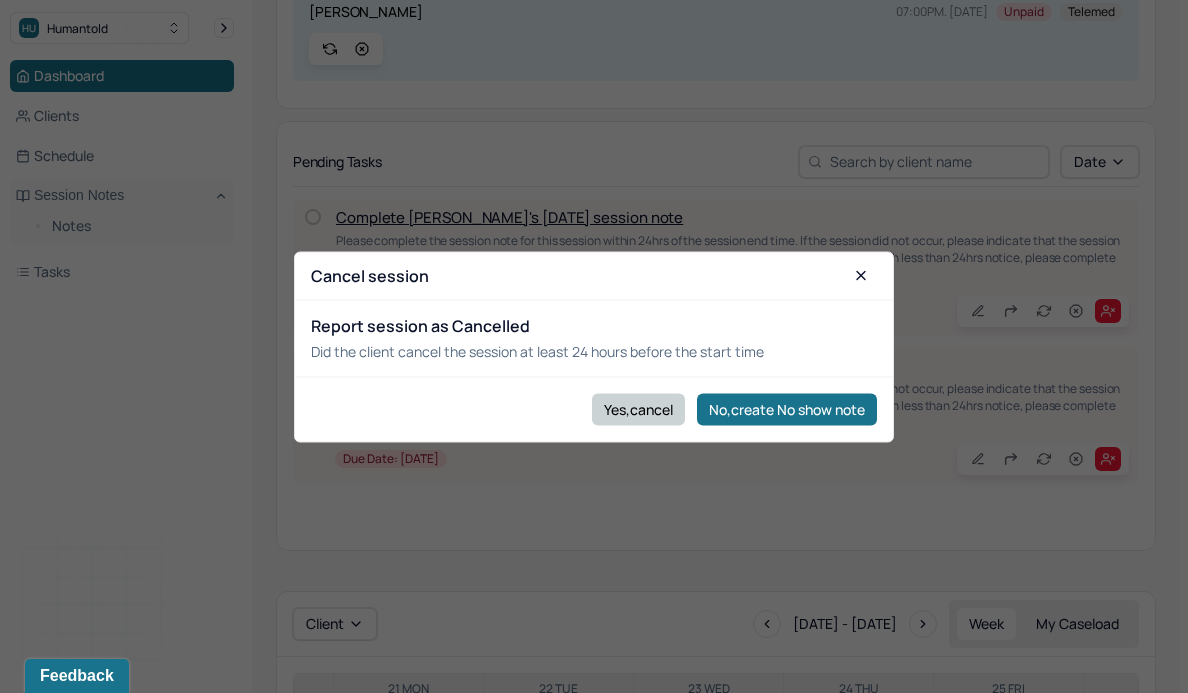 click on "Yes,cancel" at bounding box center (638, 409) 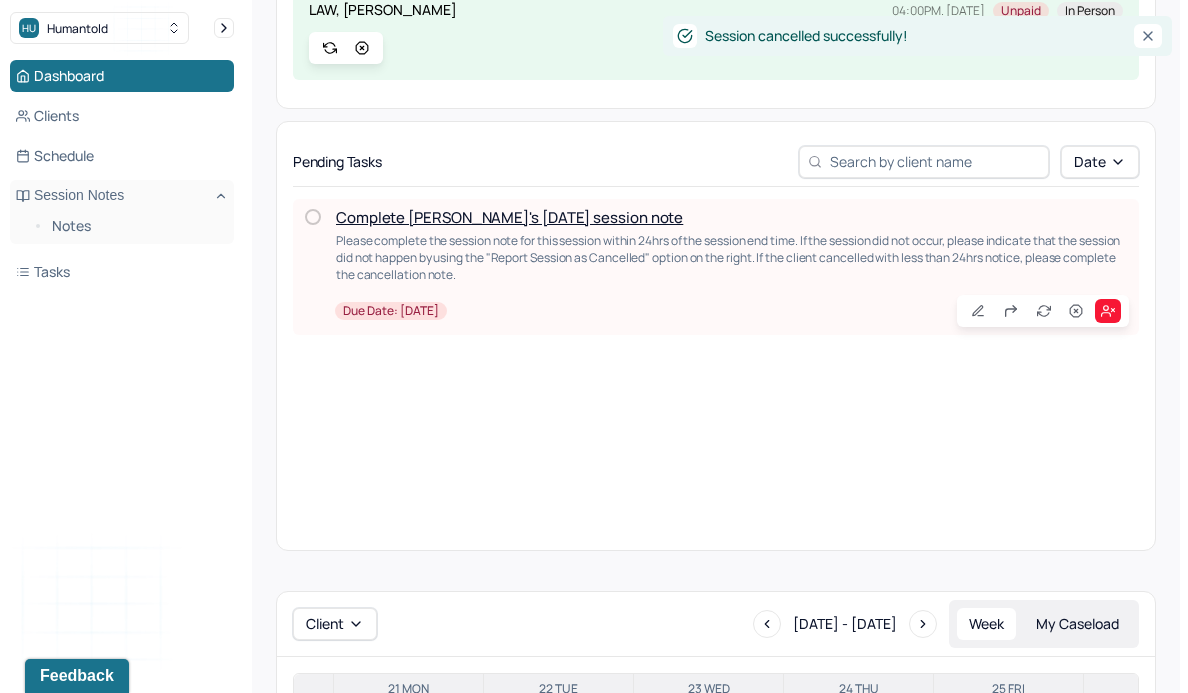 scroll, scrollTop: 570, scrollLeft: 0, axis: vertical 